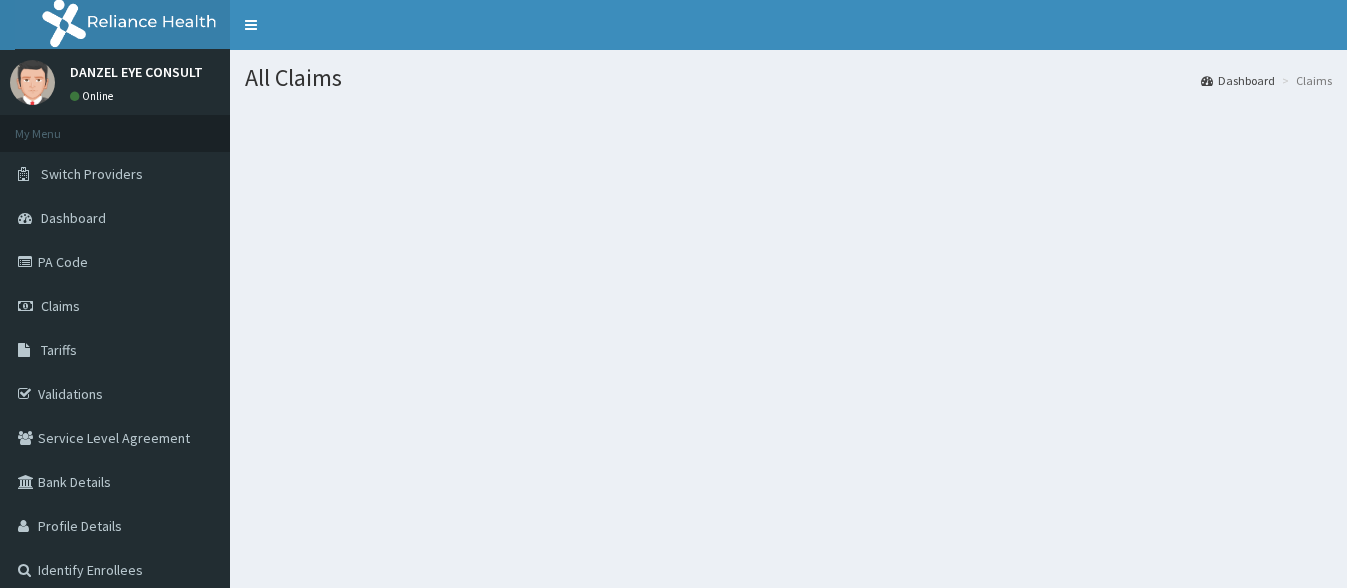 scroll, scrollTop: 0, scrollLeft: 0, axis: both 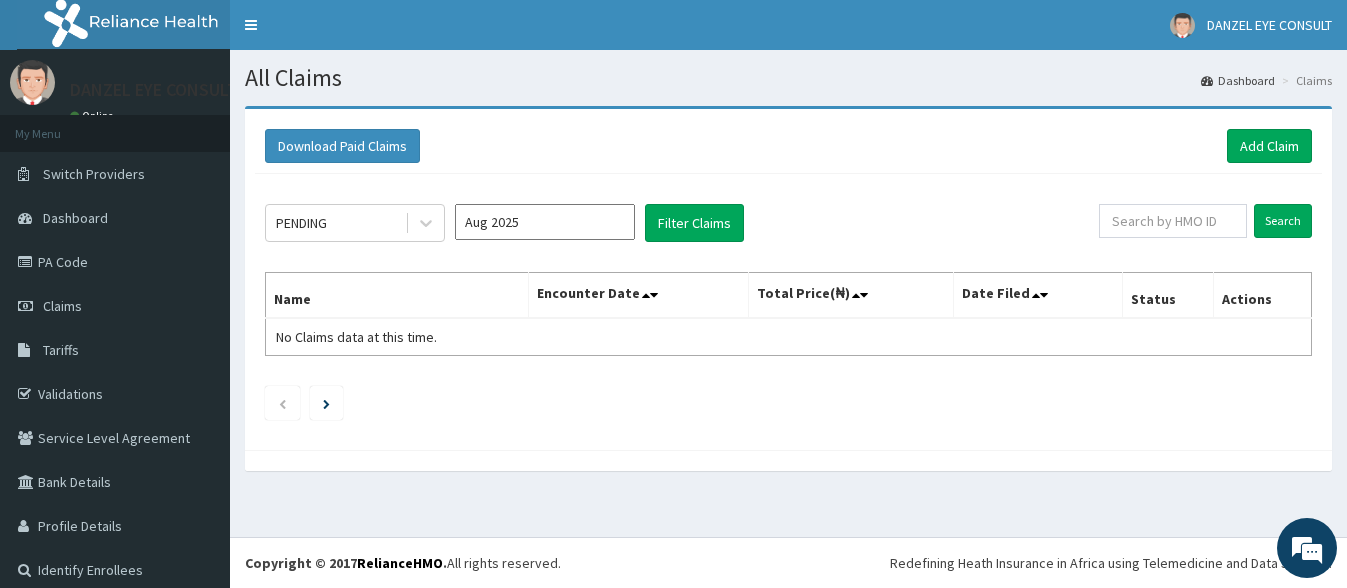 click on "Aug 2025" at bounding box center [545, 222] 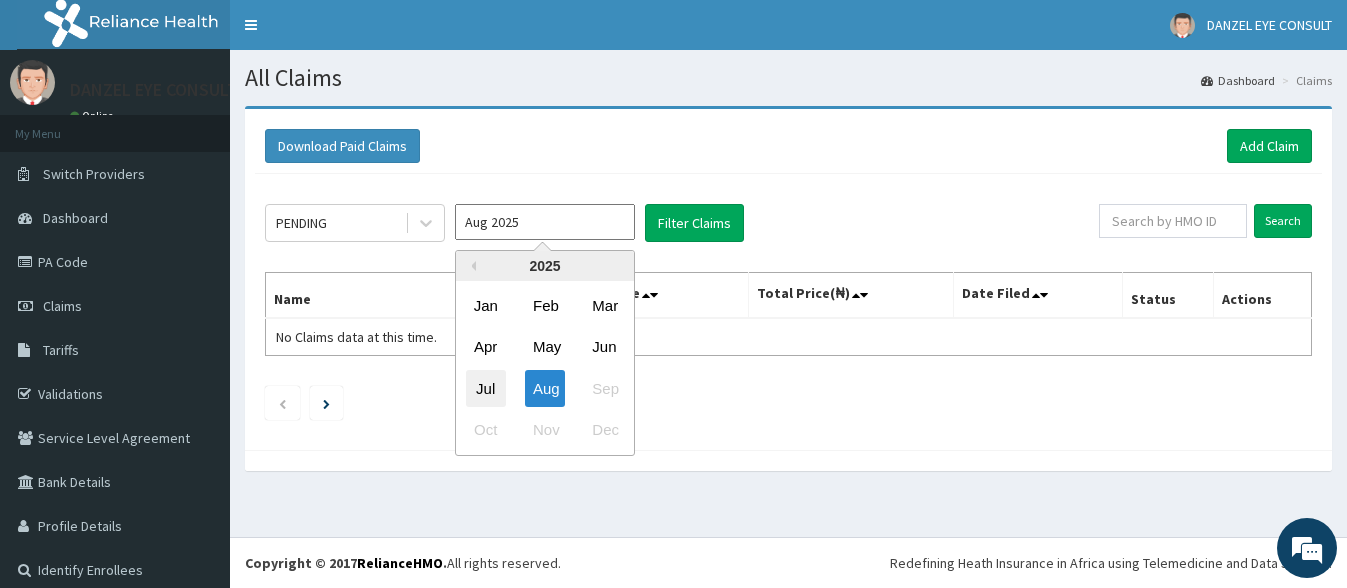 scroll, scrollTop: 0, scrollLeft: 0, axis: both 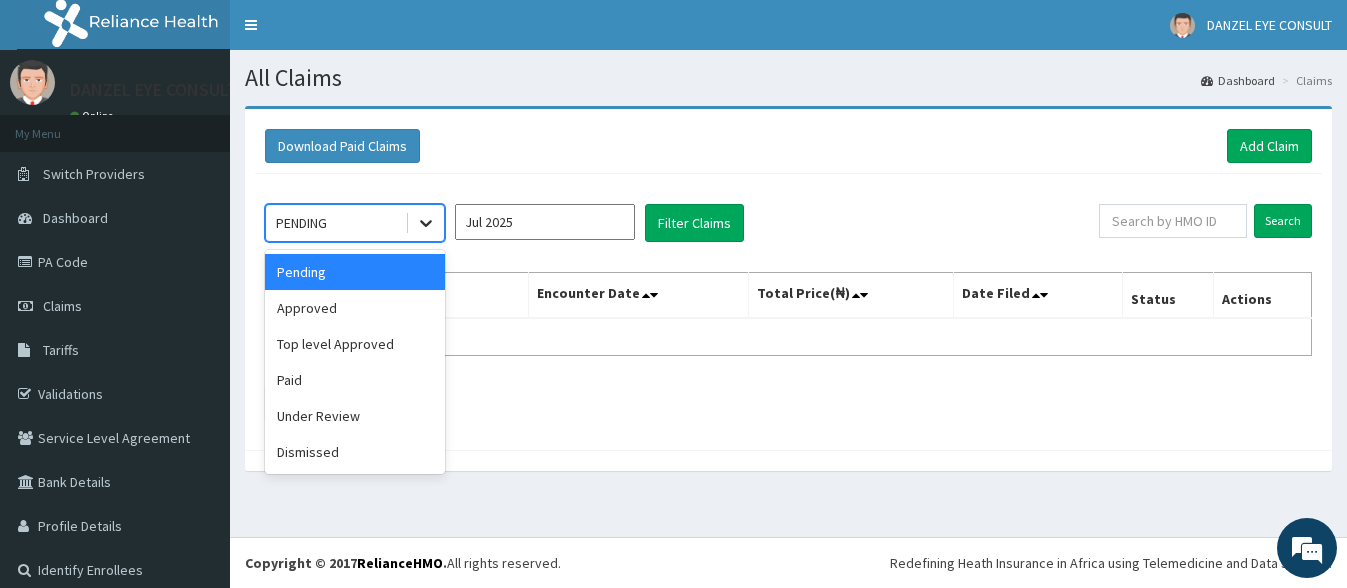 click 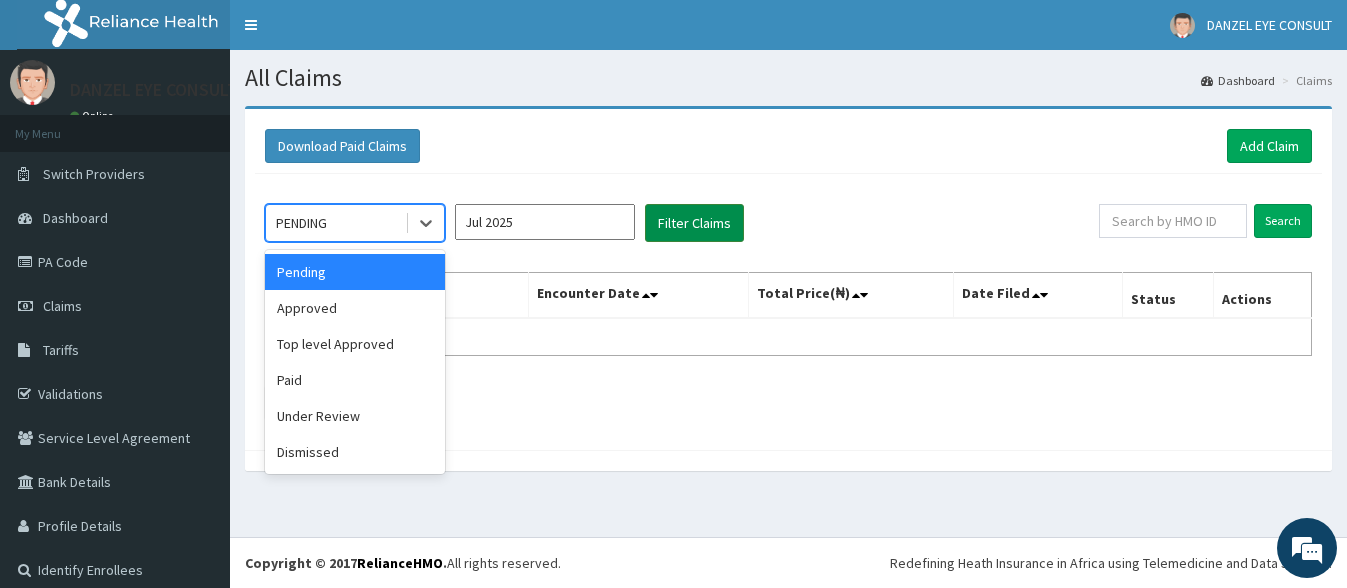 click on "Filter Claims" at bounding box center [694, 223] 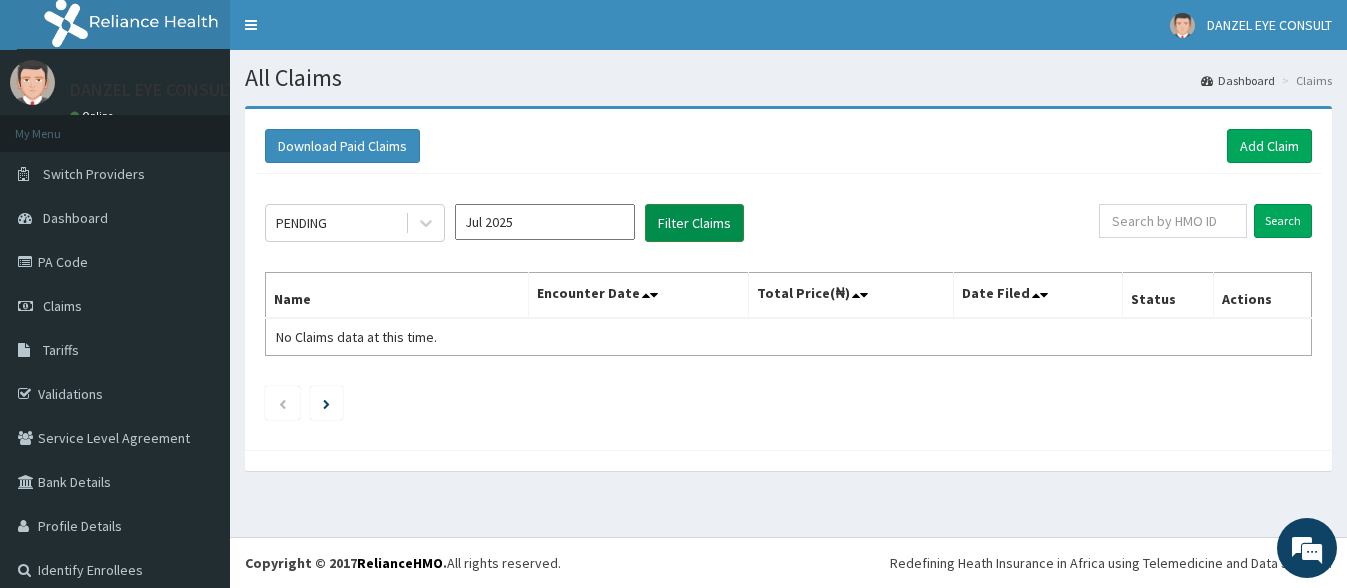 click on "Filter Claims" at bounding box center [694, 223] 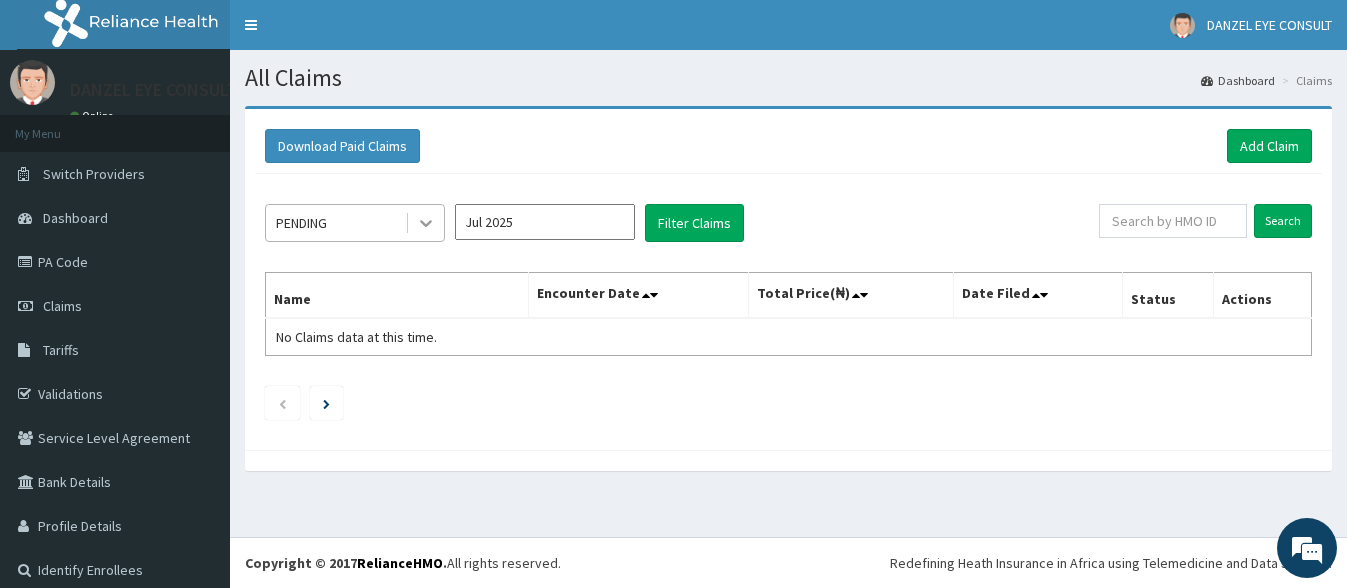 click 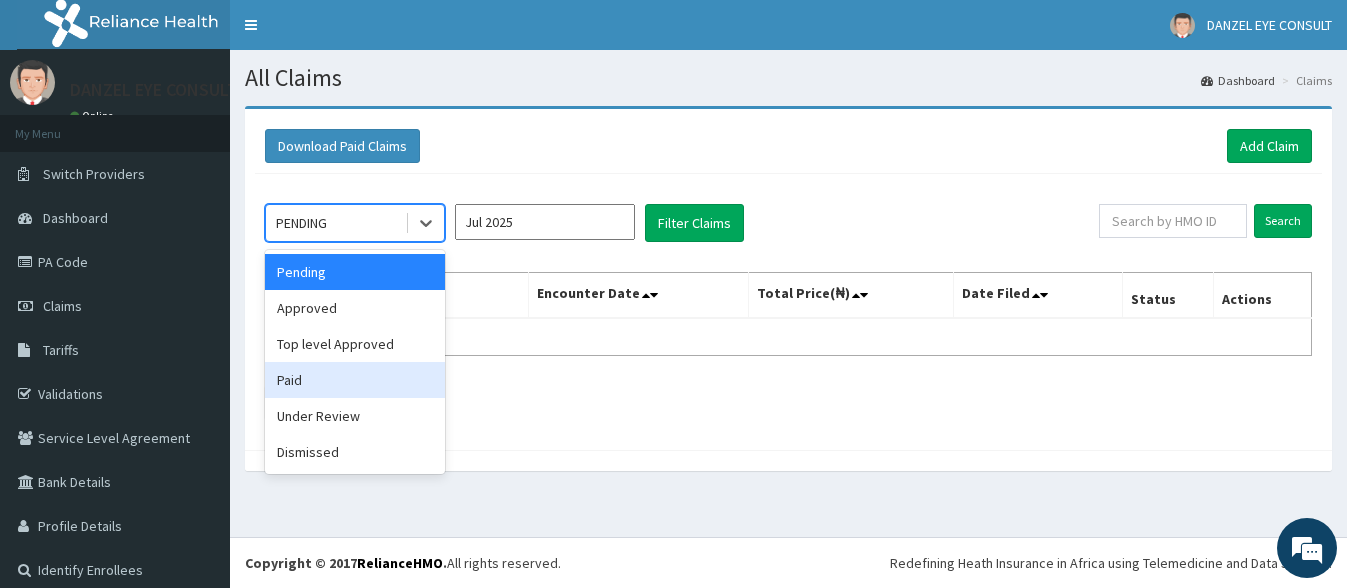 click on "Paid" at bounding box center (355, 380) 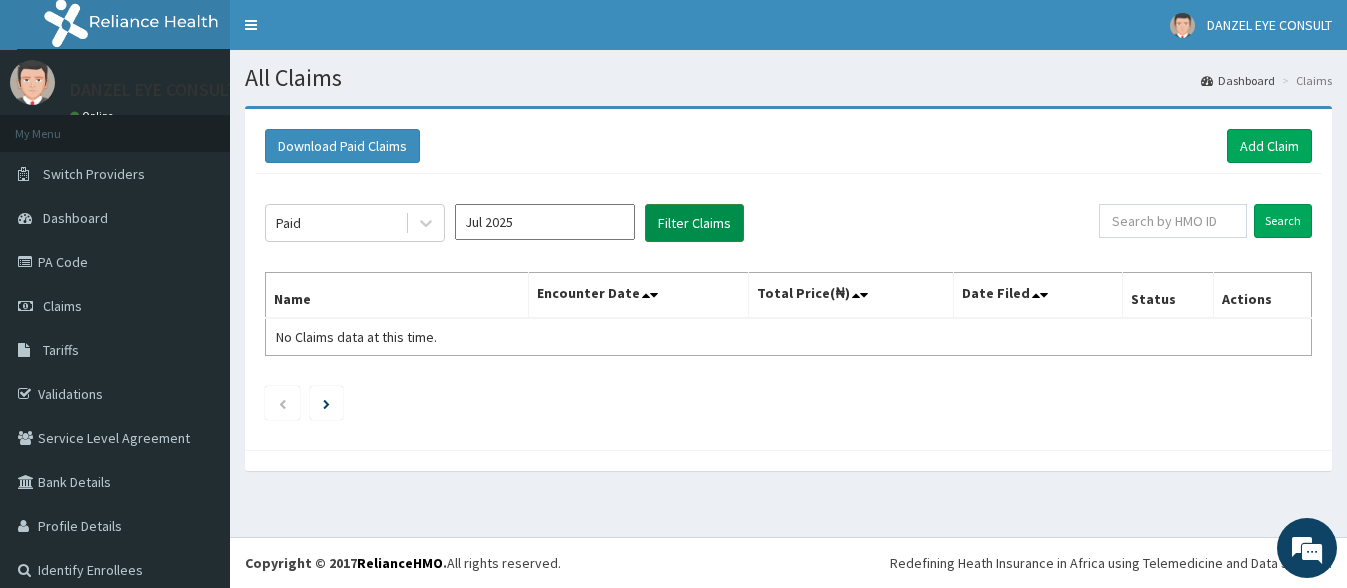 click on "Filter Claims" at bounding box center [694, 223] 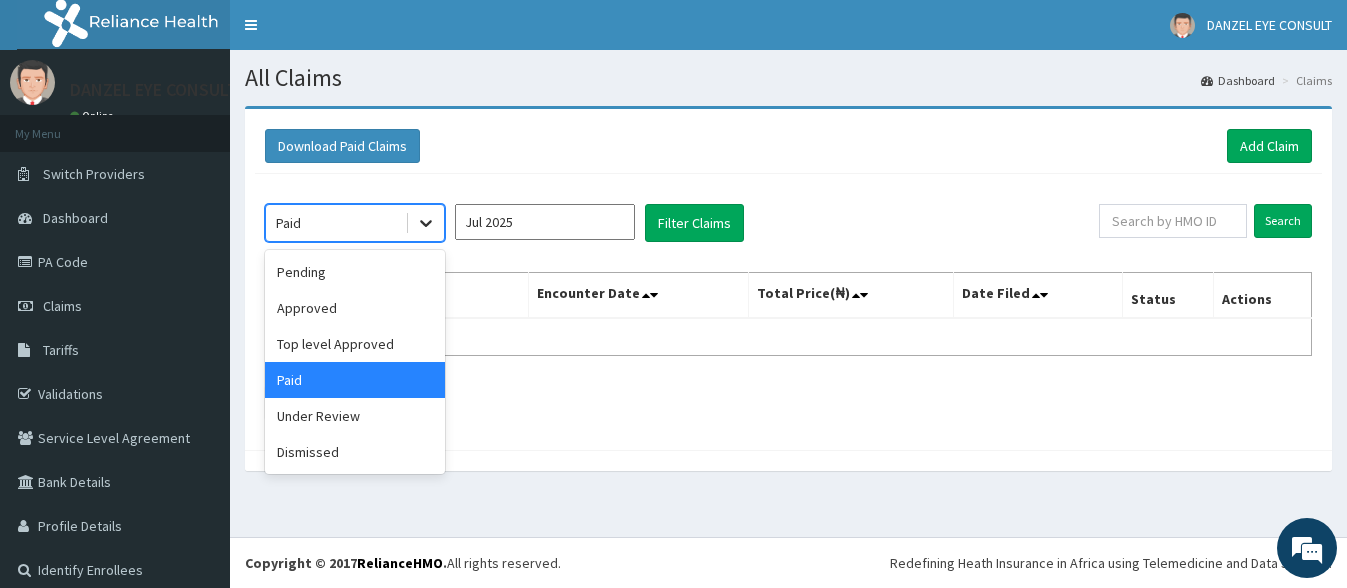 click 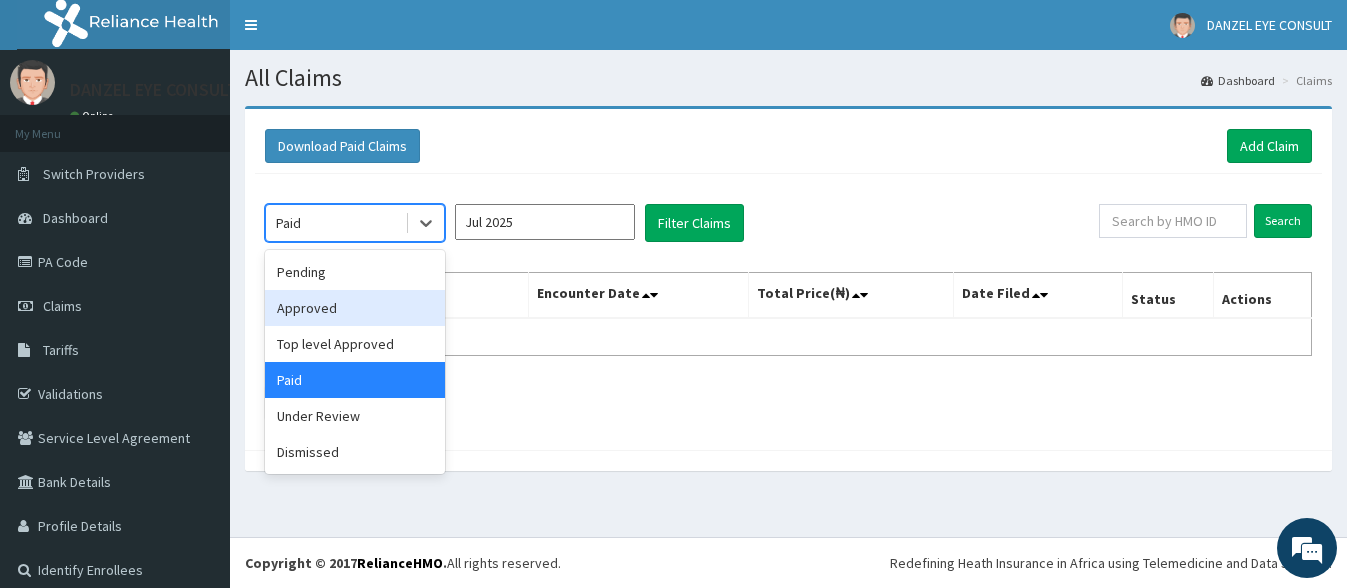 click on "Approved" at bounding box center (355, 308) 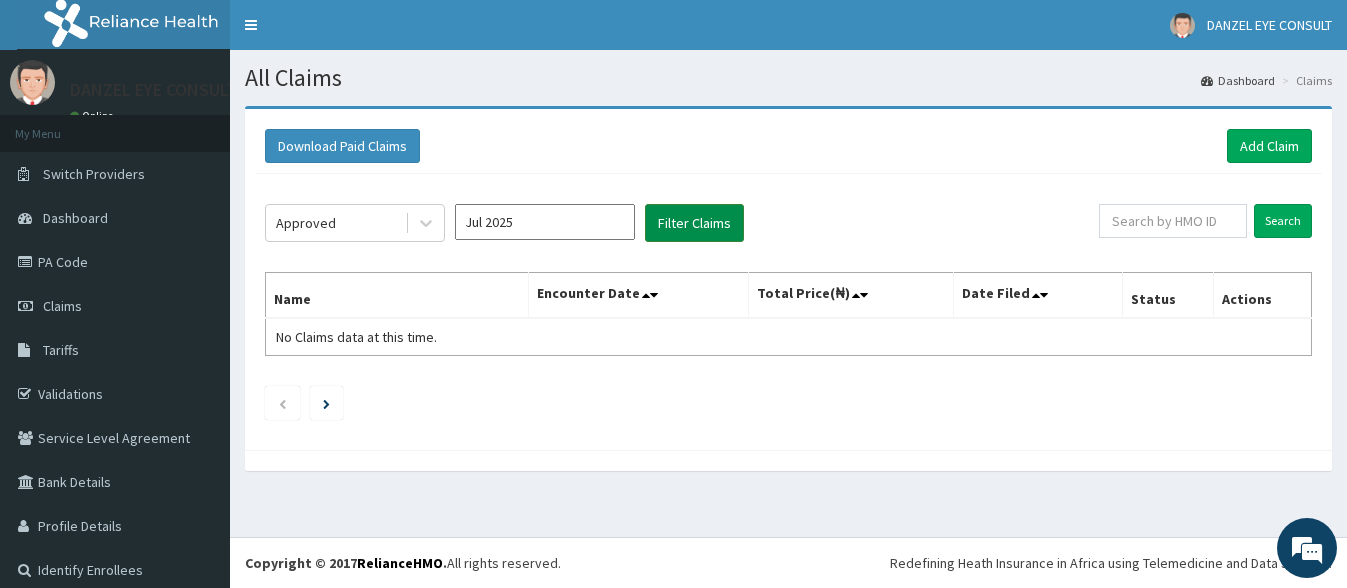 click on "Filter Claims" at bounding box center (694, 223) 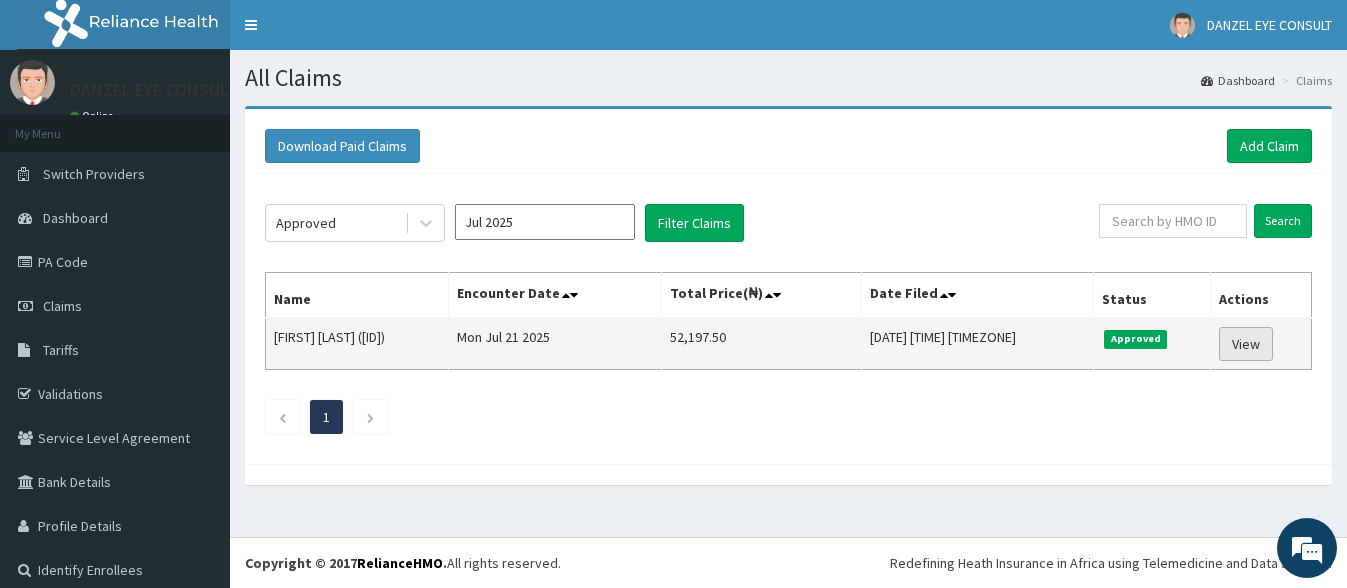 click on "View" at bounding box center [1246, 344] 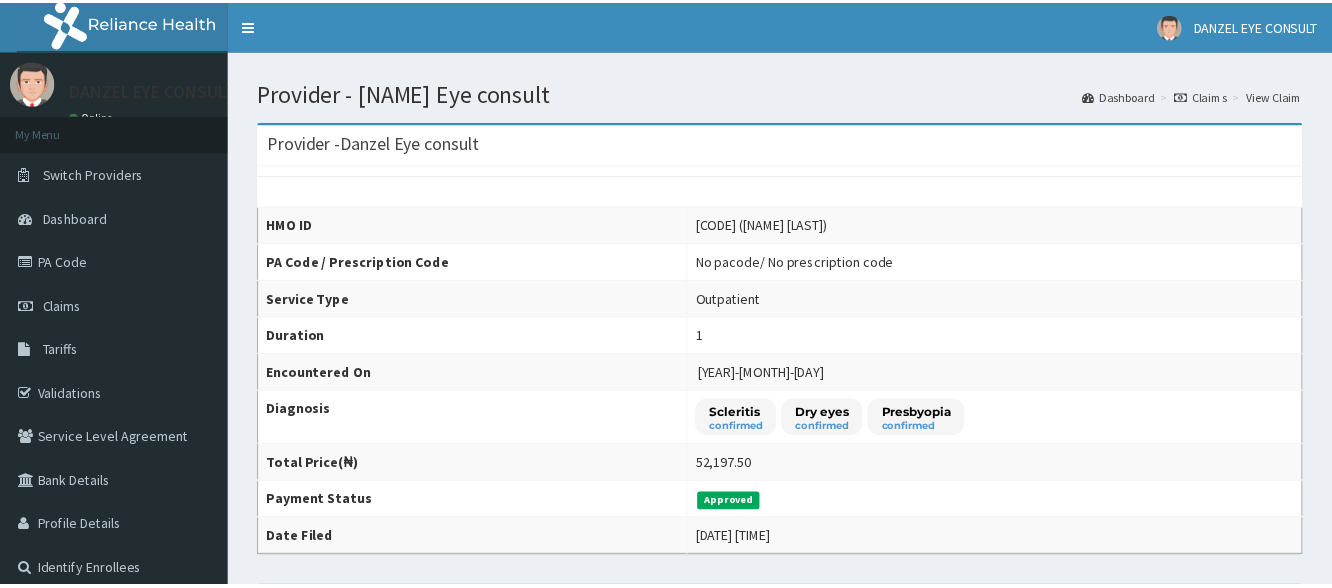 scroll, scrollTop: 0, scrollLeft: 0, axis: both 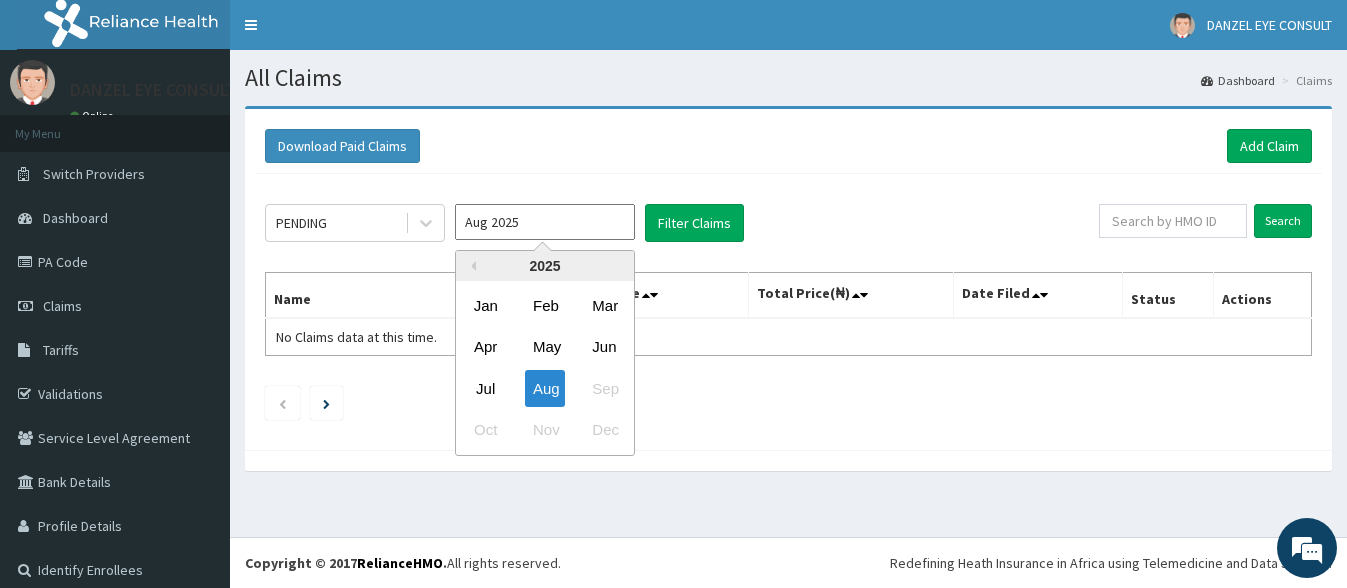 click on "Aug 2025" at bounding box center [545, 222] 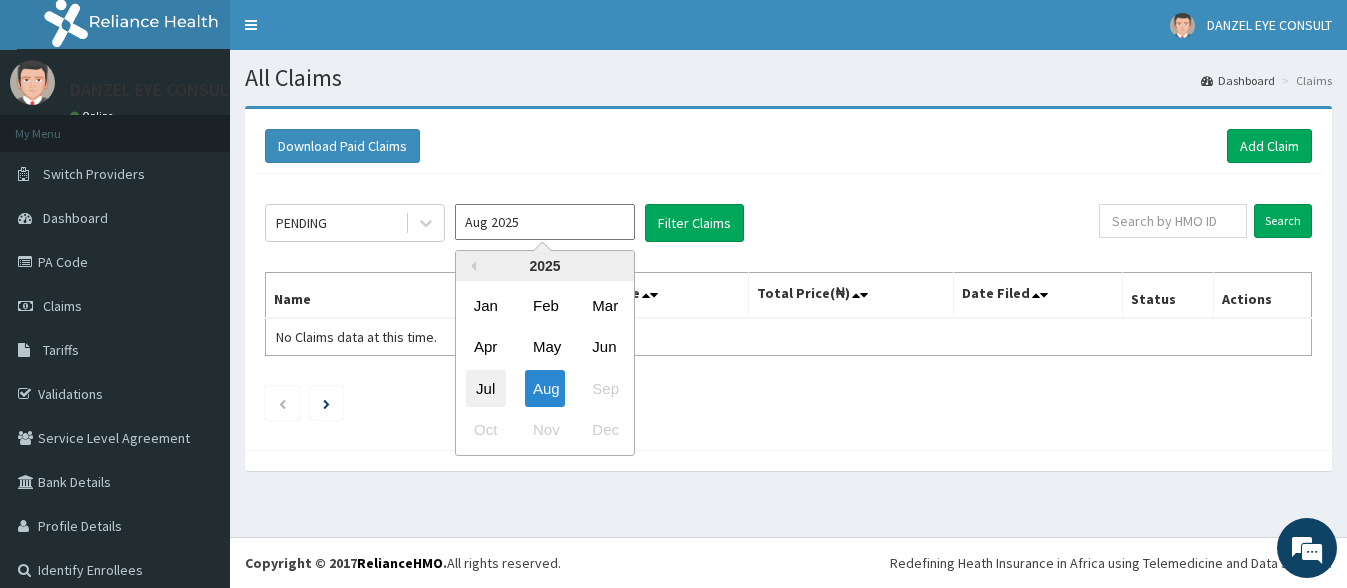 click on "Jul" at bounding box center [486, 388] 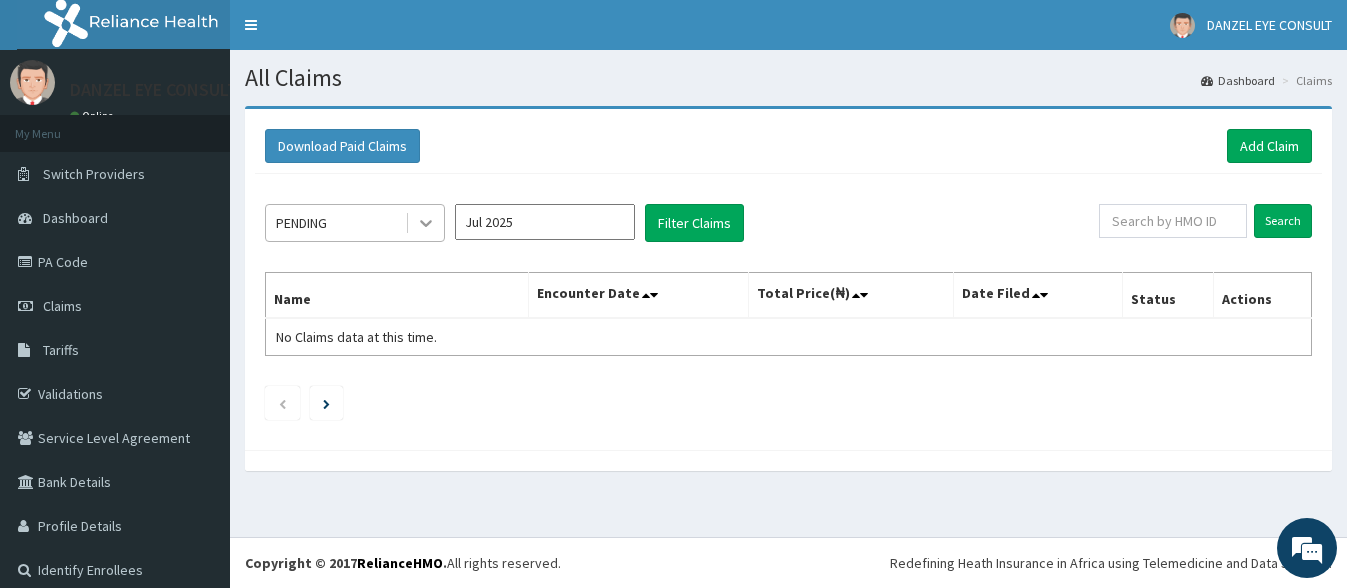 click 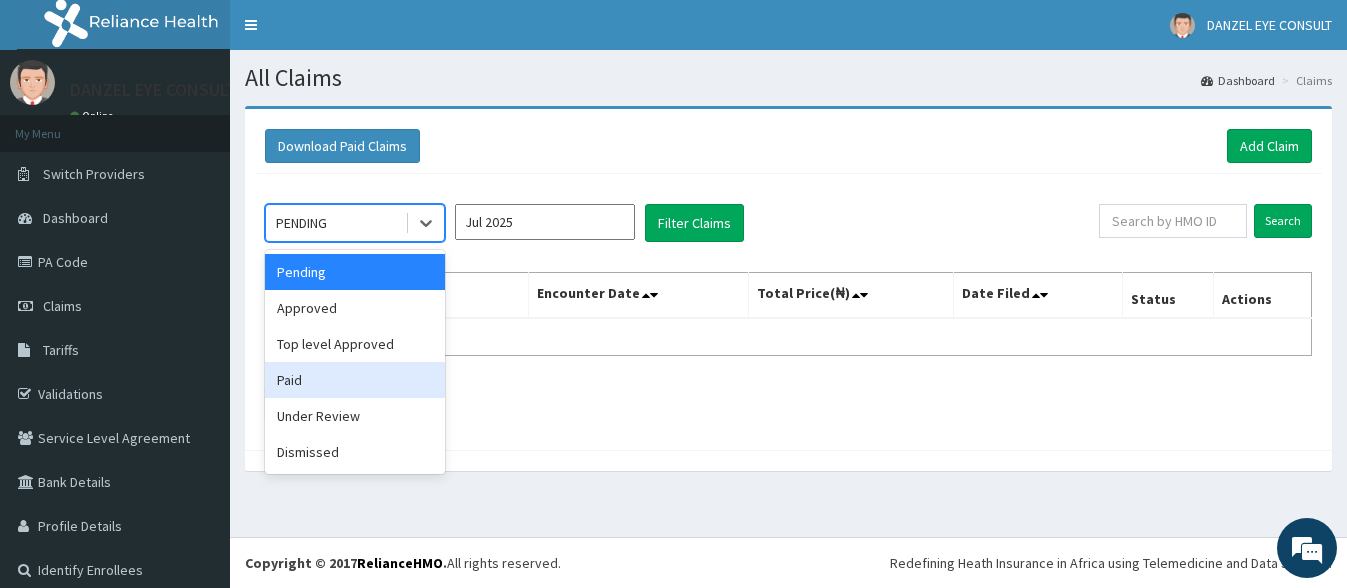 scroll, scrollTop: 0, scrollLeft: 0, axis: both 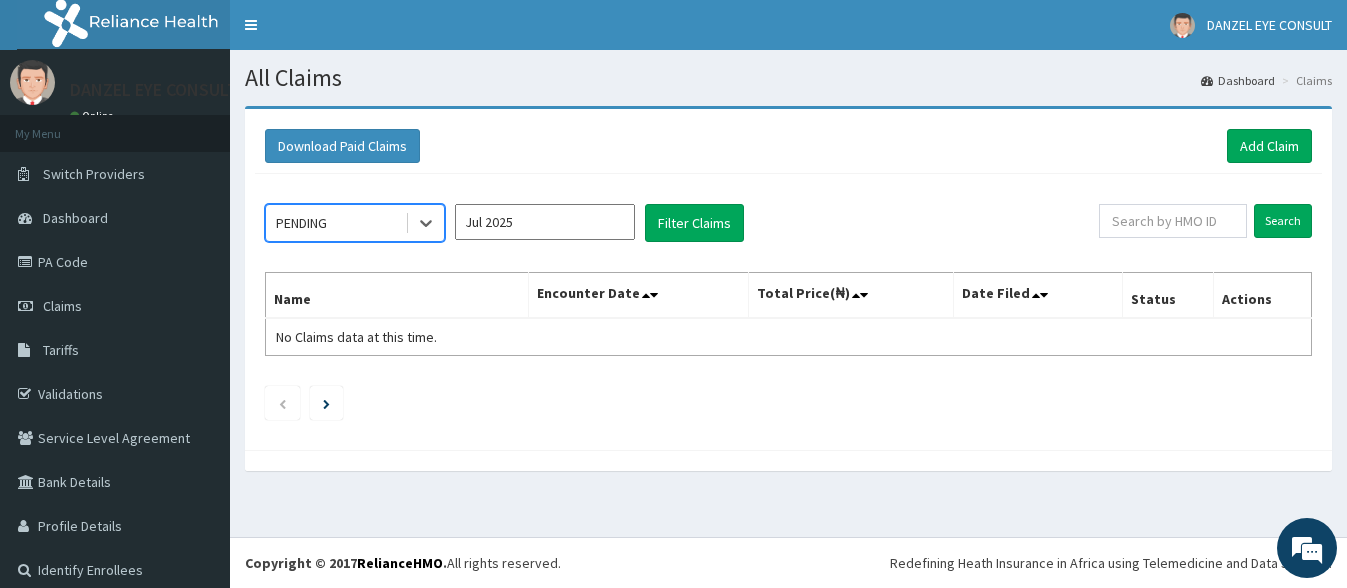 click at bounding box center [424, 223] 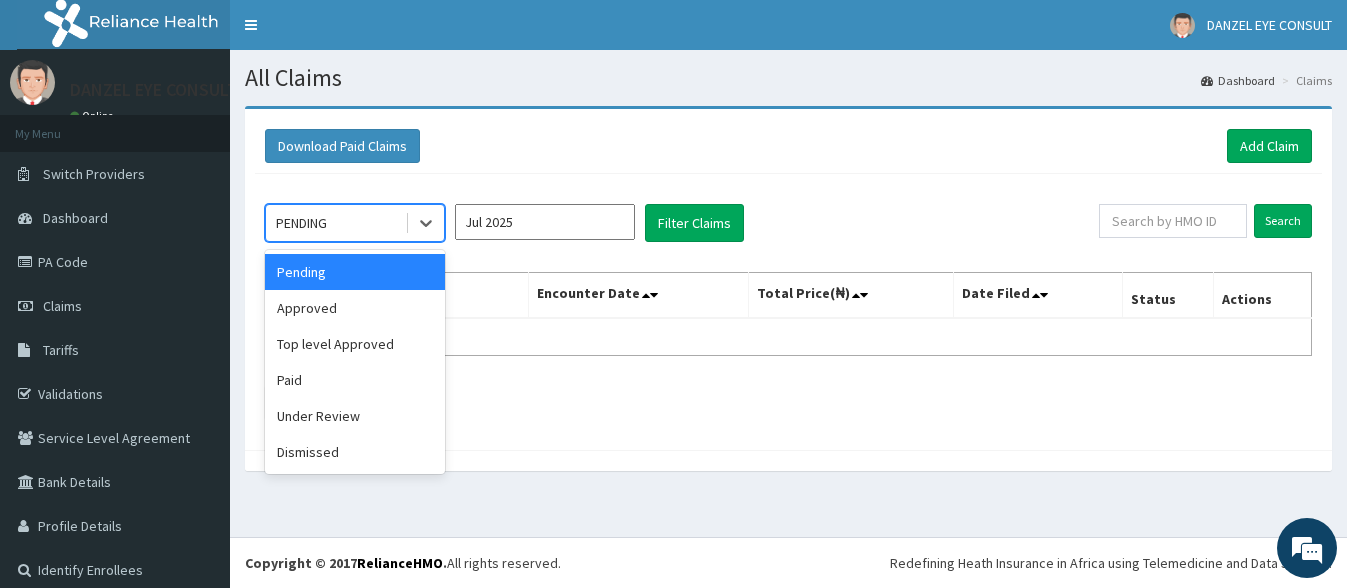 click on "Pending" at bounding box center [355, 272] 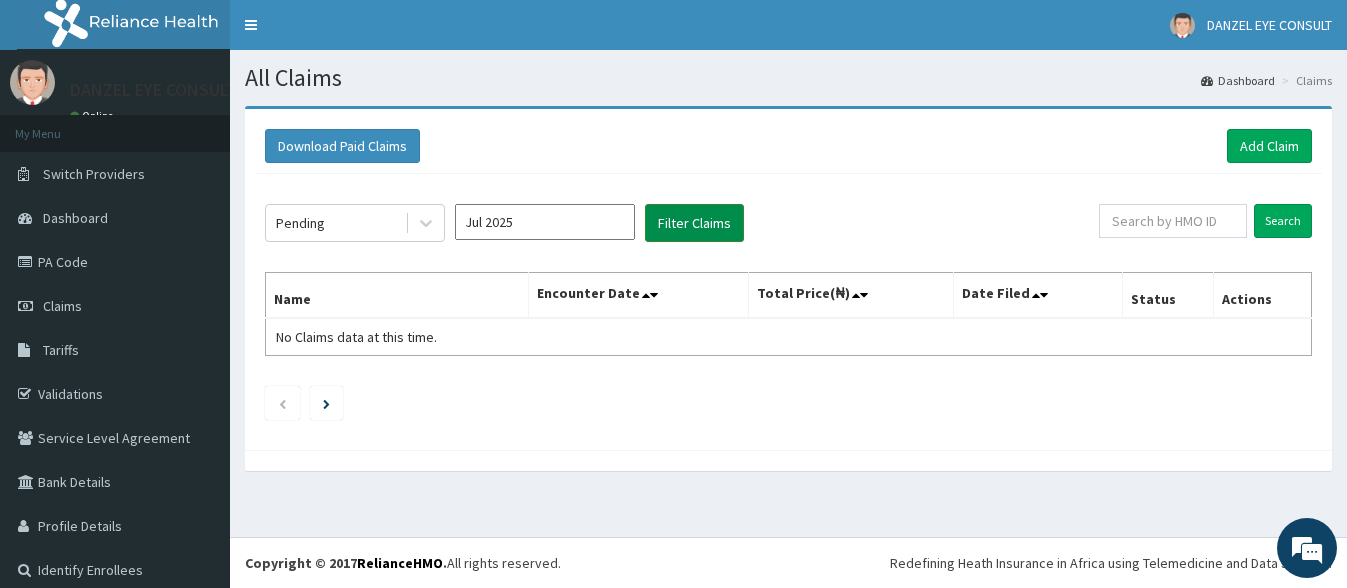 click on "Filter Claims" at bounding box center [694, 223] 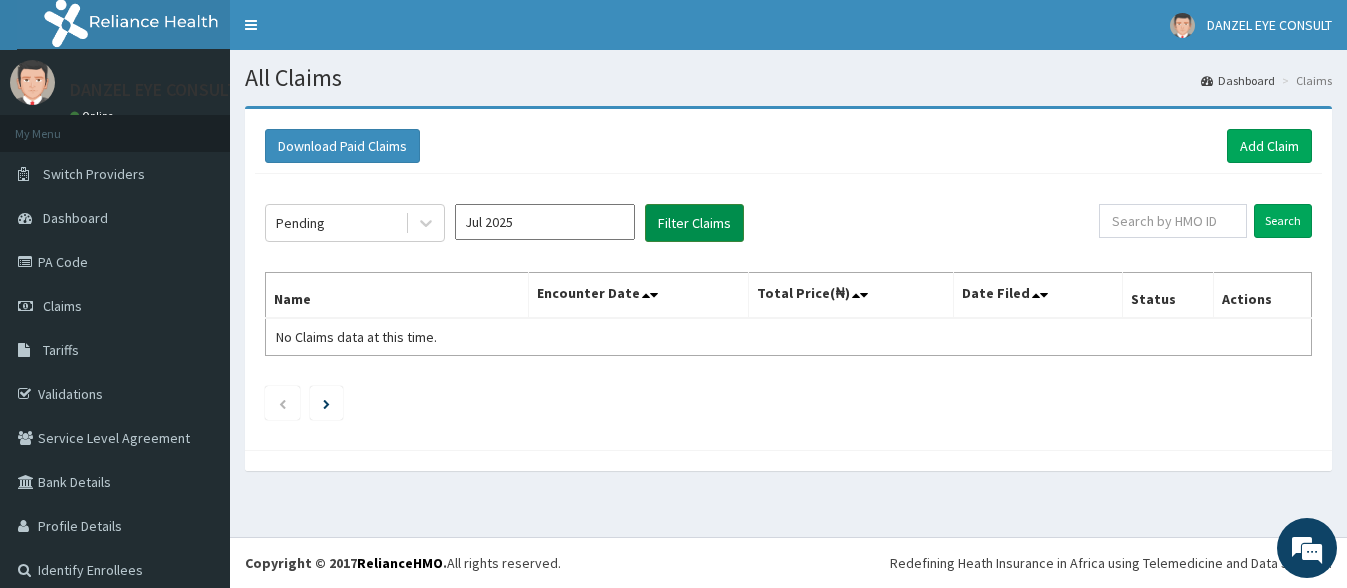 click on "Filter Claims" at bounding box center [694, 223] 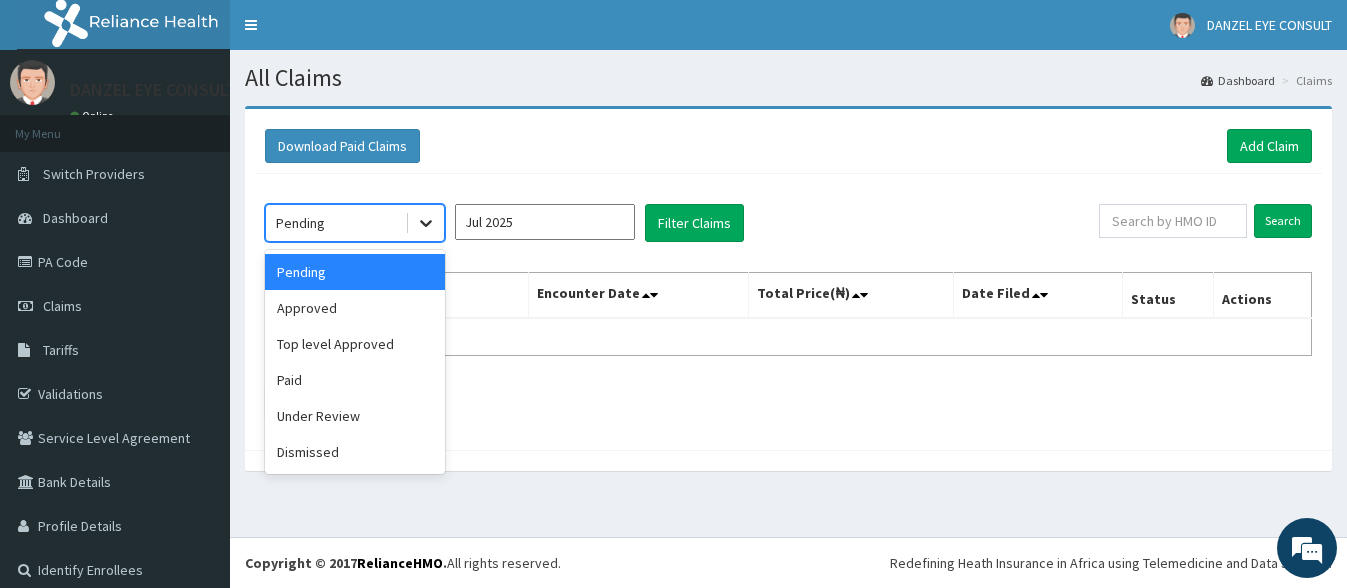 click 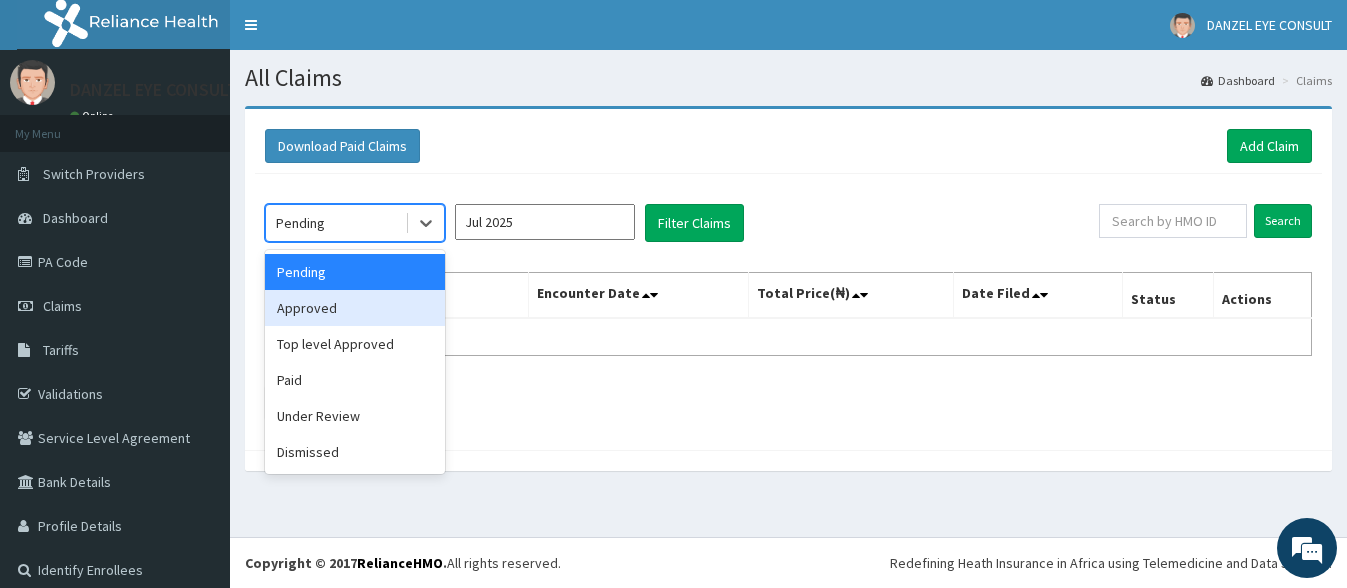 click on "Approved" at bounding box center (355, 308) 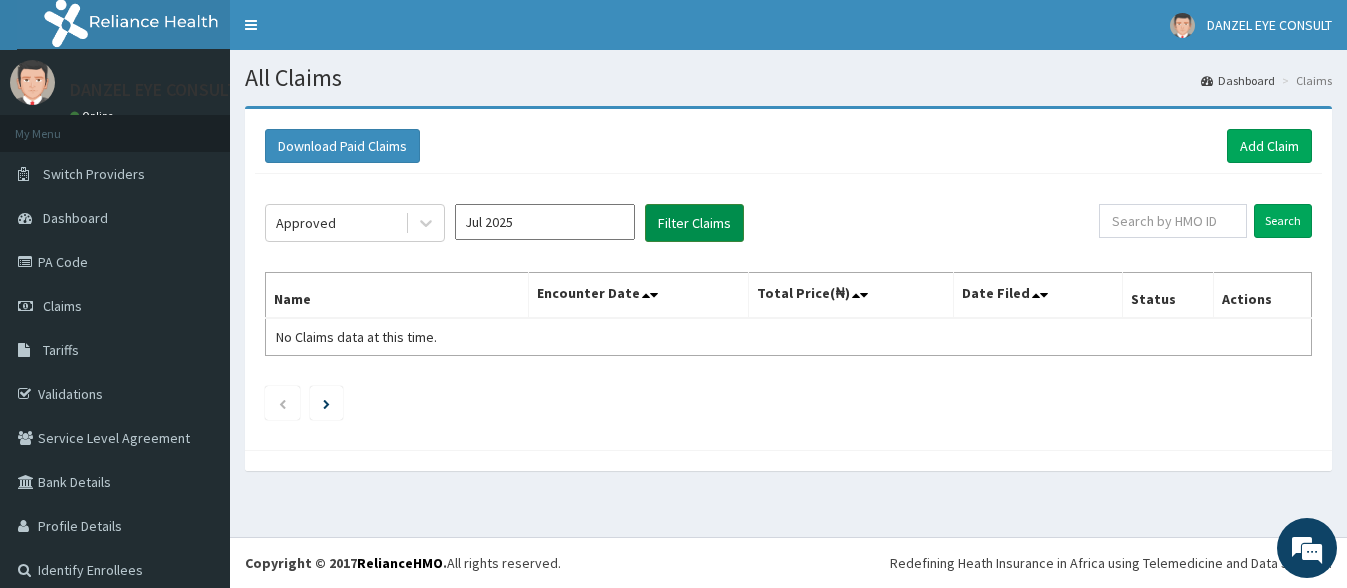 click on "Filter Claims" at bounding box center (694, 223) 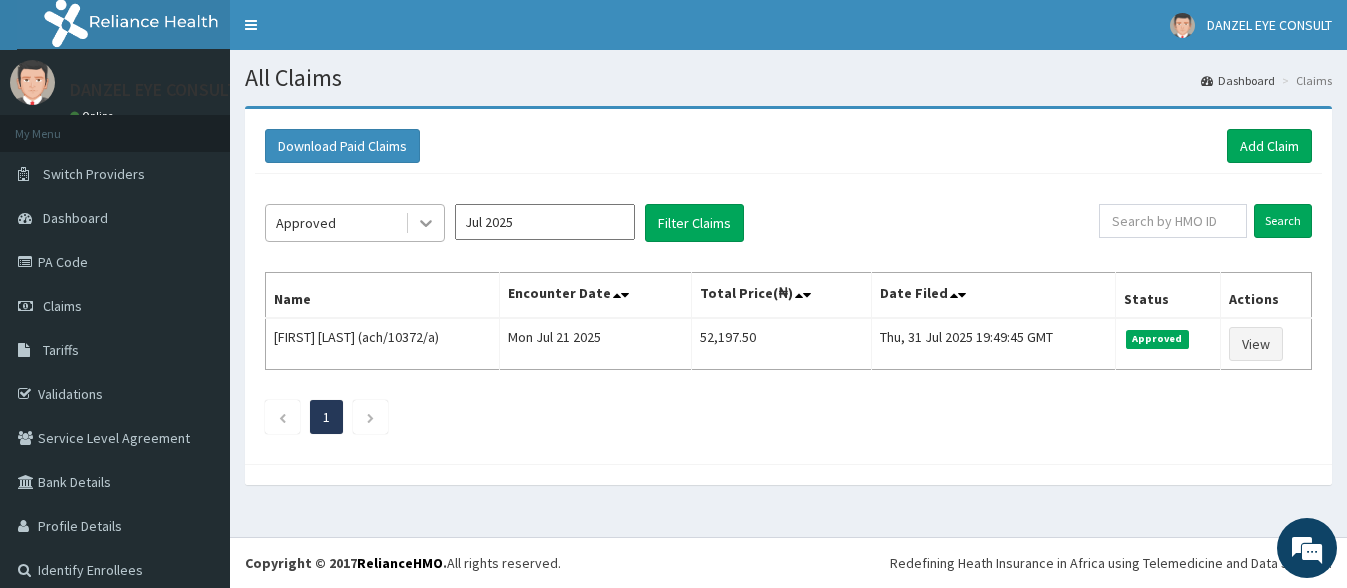 click 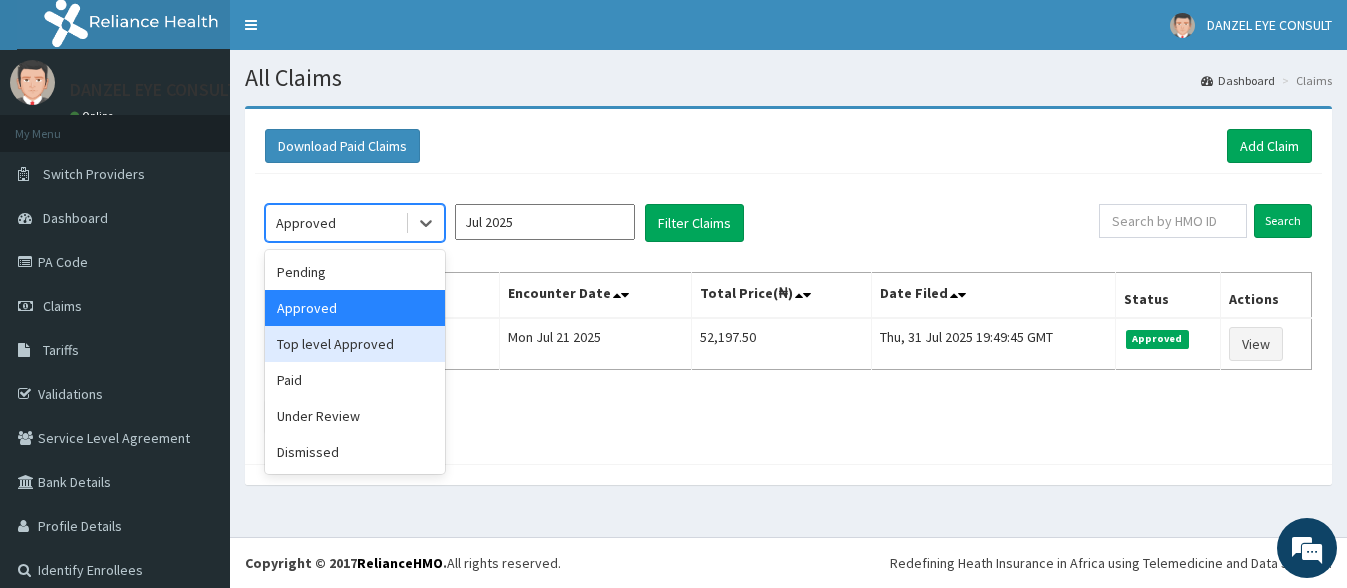 click on "Top level Approved" at bounding box center (355, 344) 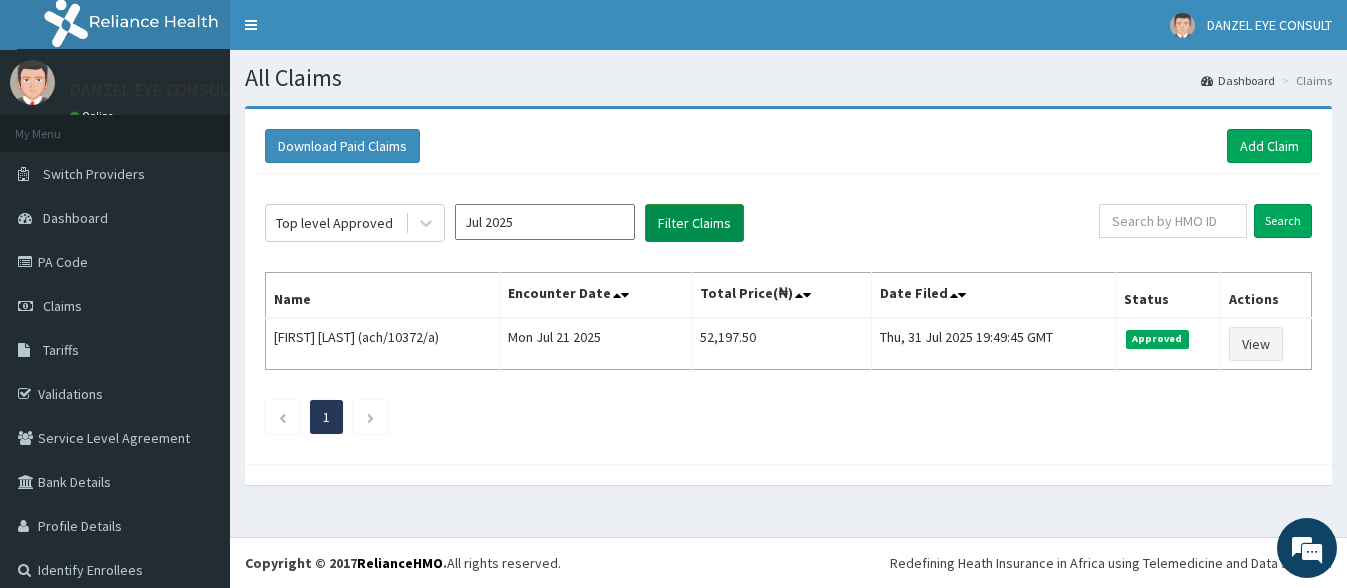 click on "Filter Claims" at bounding box center (694, 223) 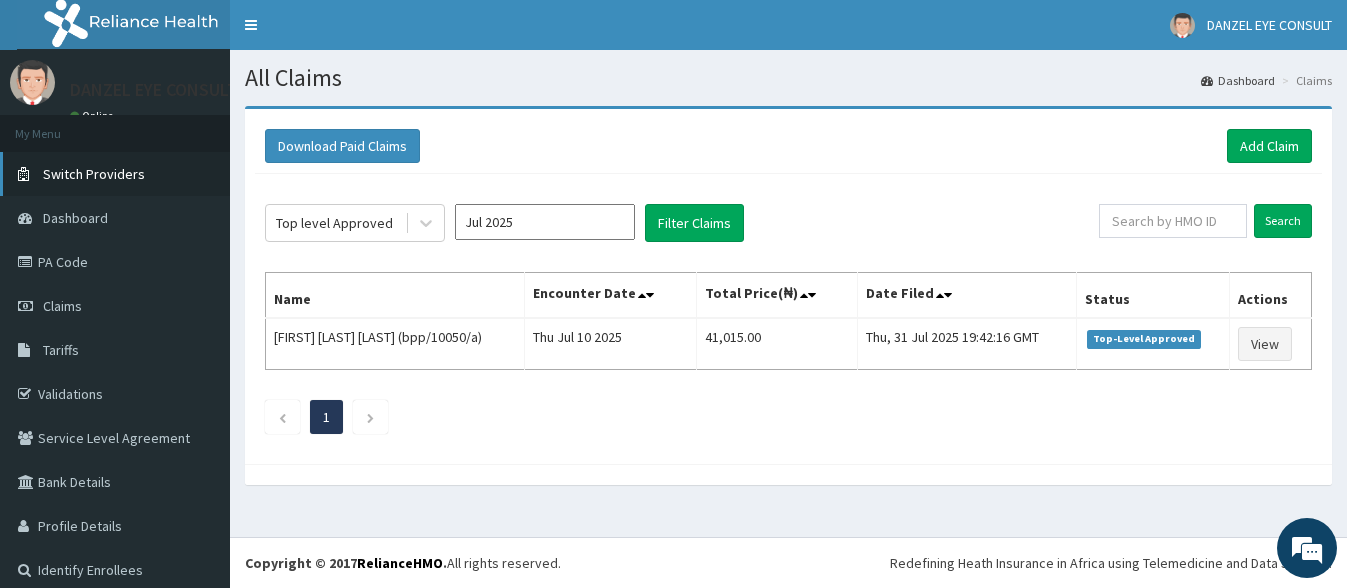 click on "Switch Providers" at bounding box center (94, 174) 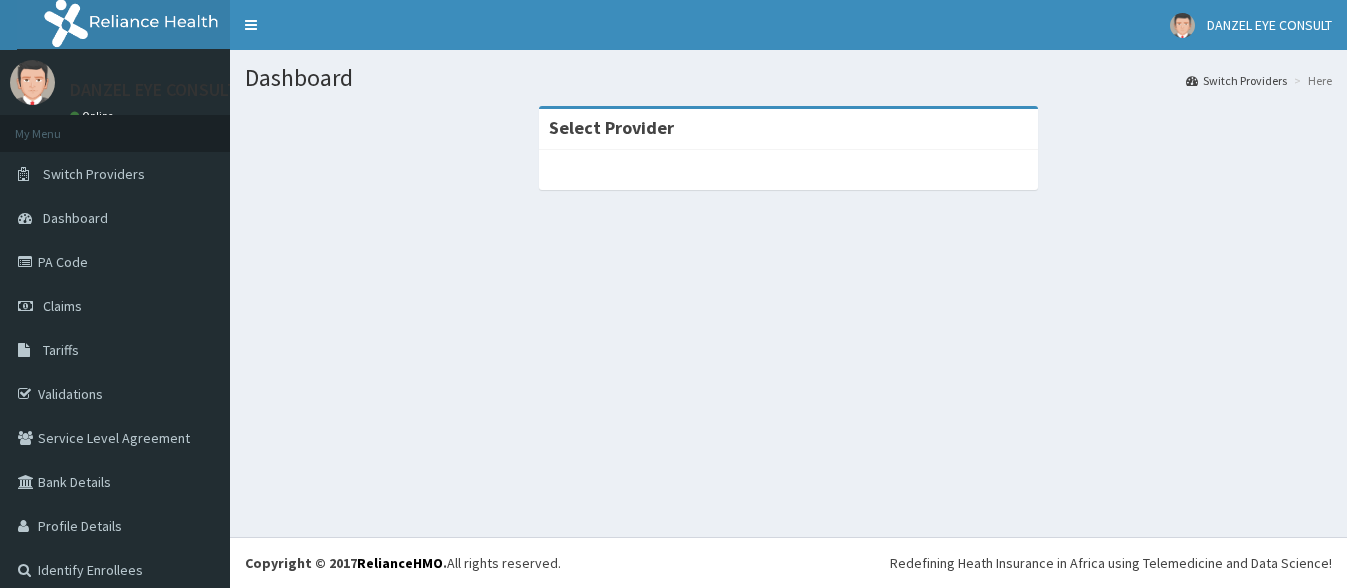 scroll, scrollTop: 0, scrollLeft: 0, axis: both 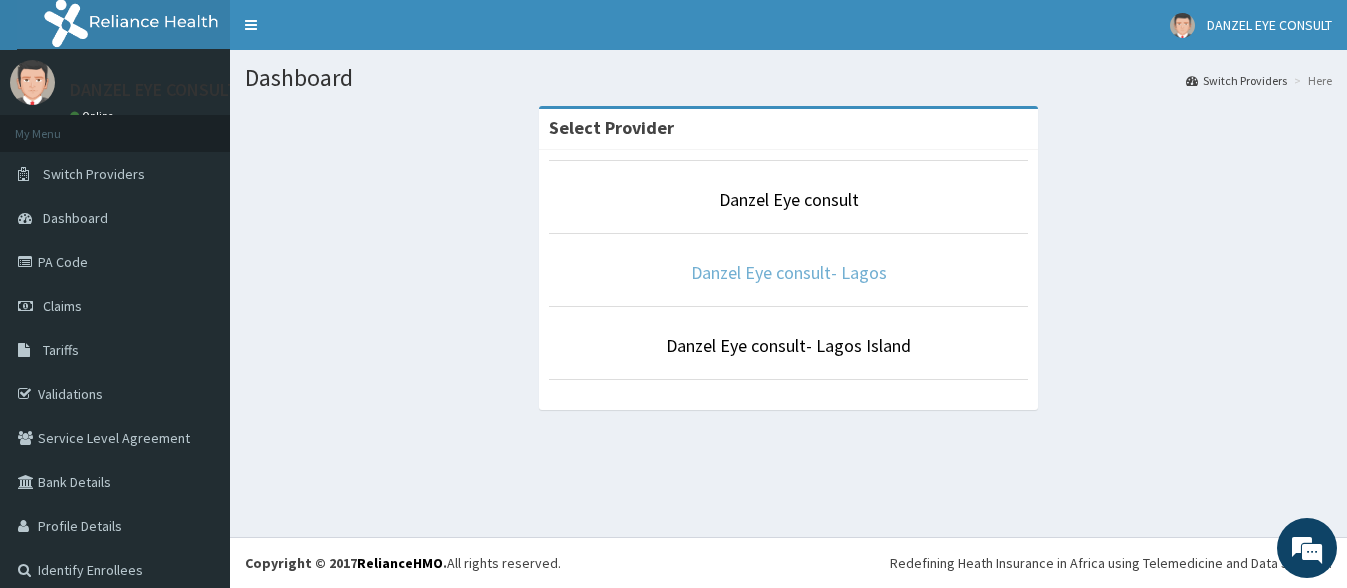 click on "Danzel Eye consult- Lagos" at bounding box center [789, 272] 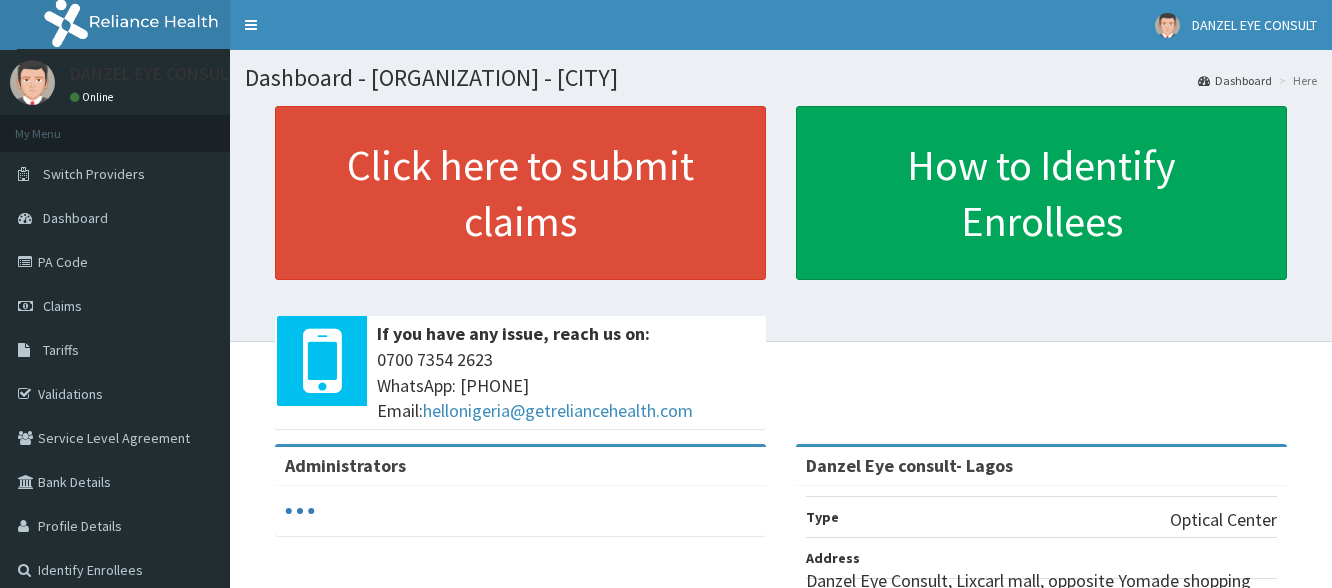 scroll, scrollTop: 0, scrollLeft: 0, axis: both 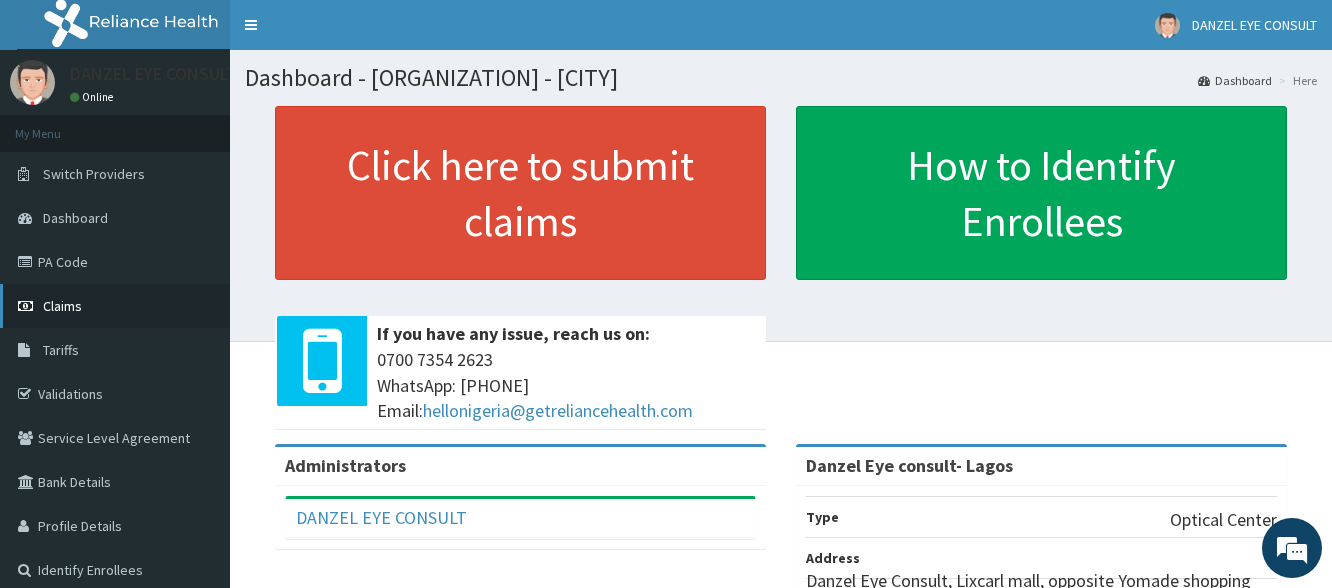 click on "Claims" at bounding box center (115, 306) 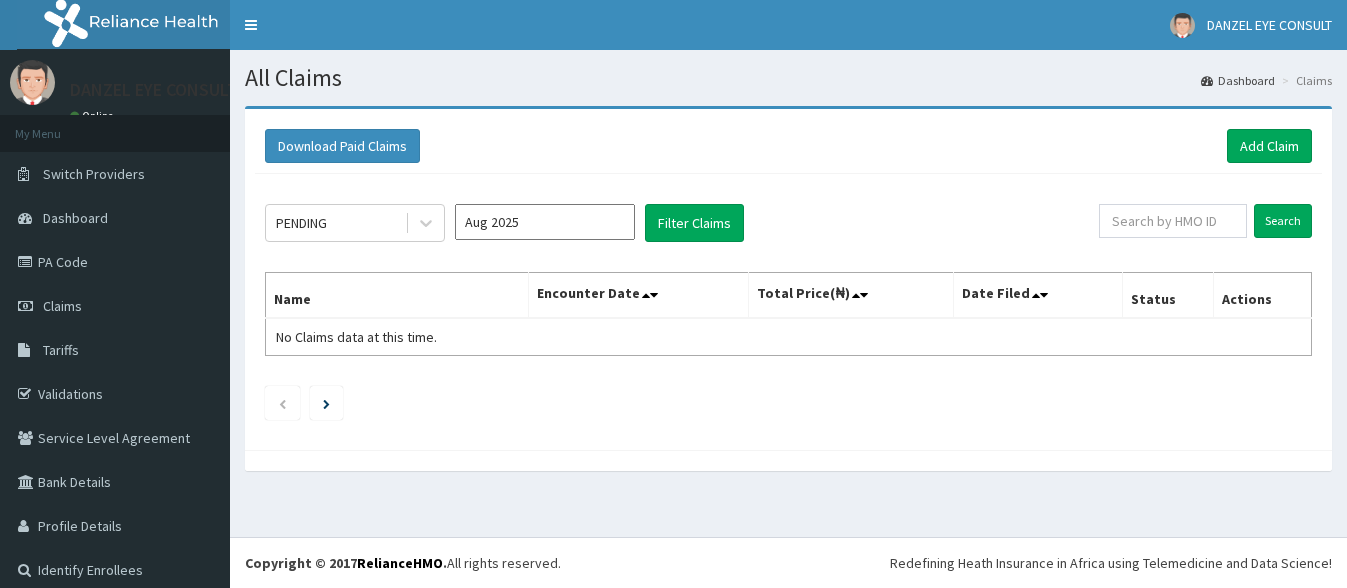 scroll, scrollTop: 0, scrollLeft: 0, axis: both 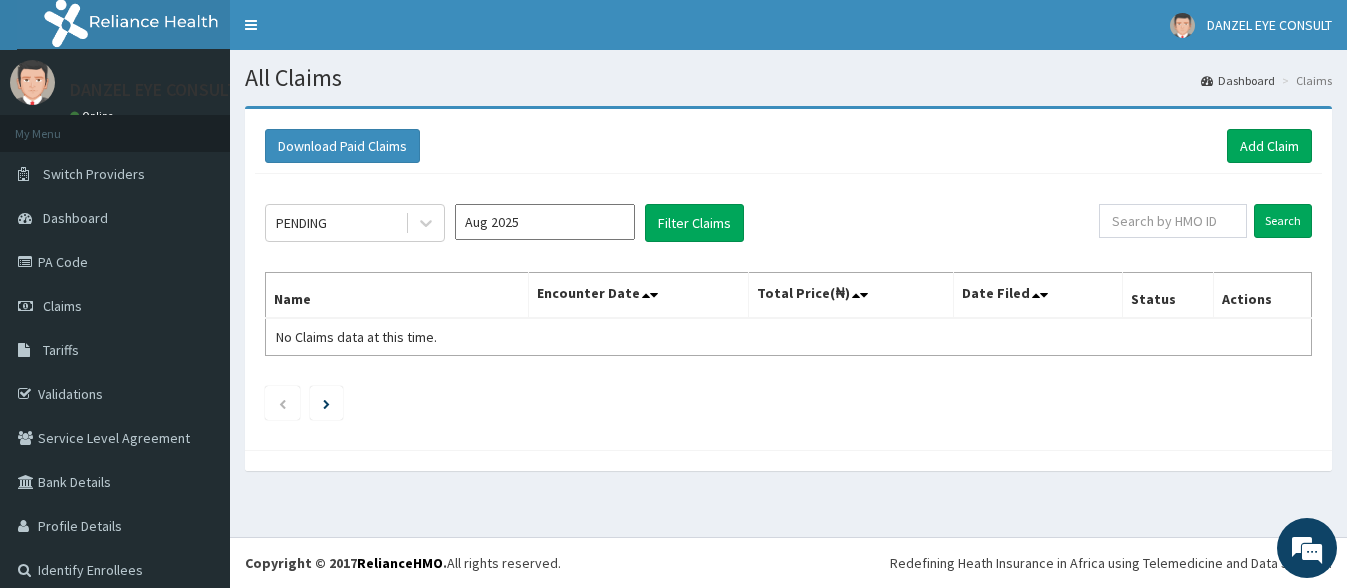 click on "Aug 2025" at bounding box center [545, 222] 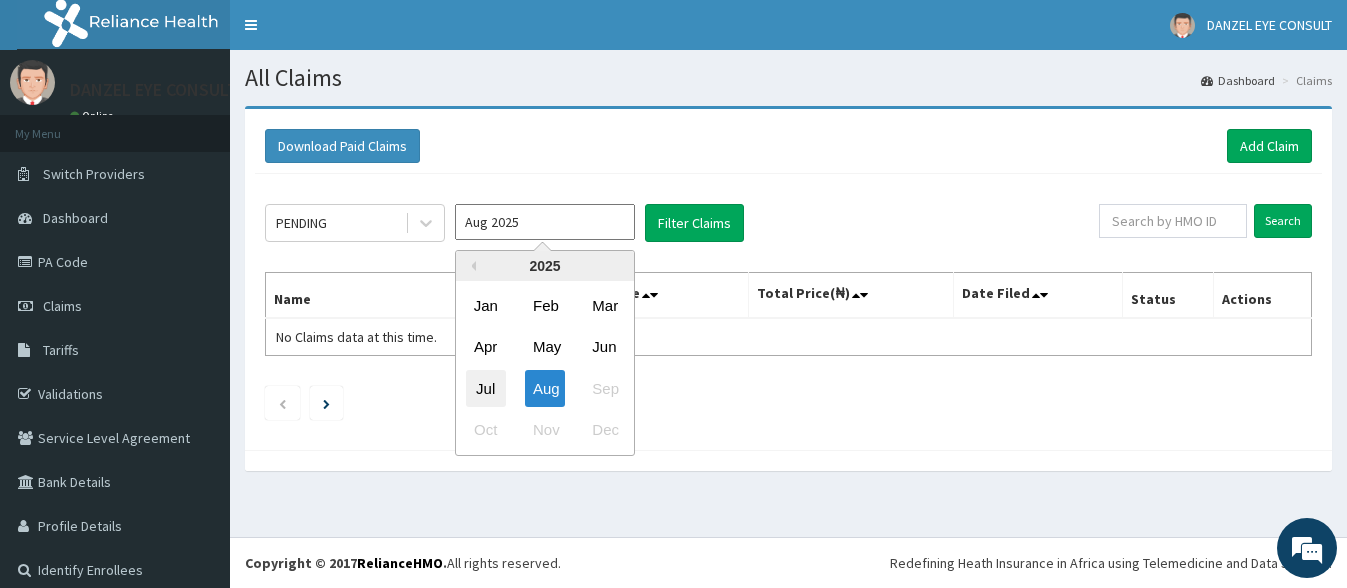 click on "Jul" at bounding box center [486, 388] 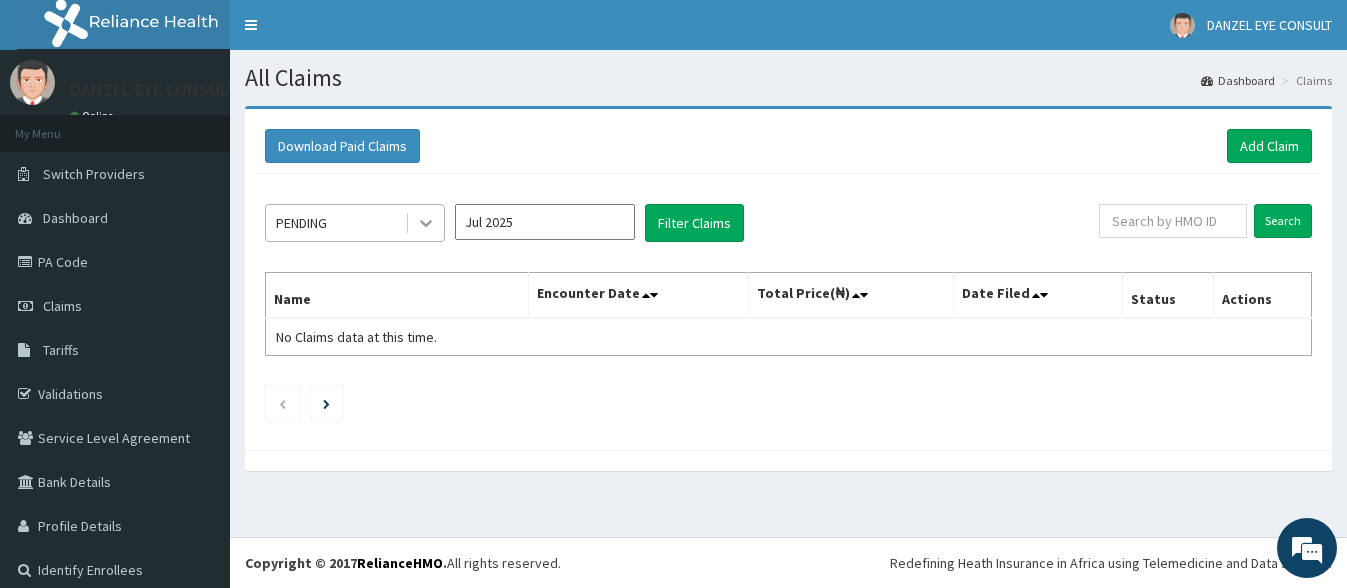 click at bounding box center [426, 223] 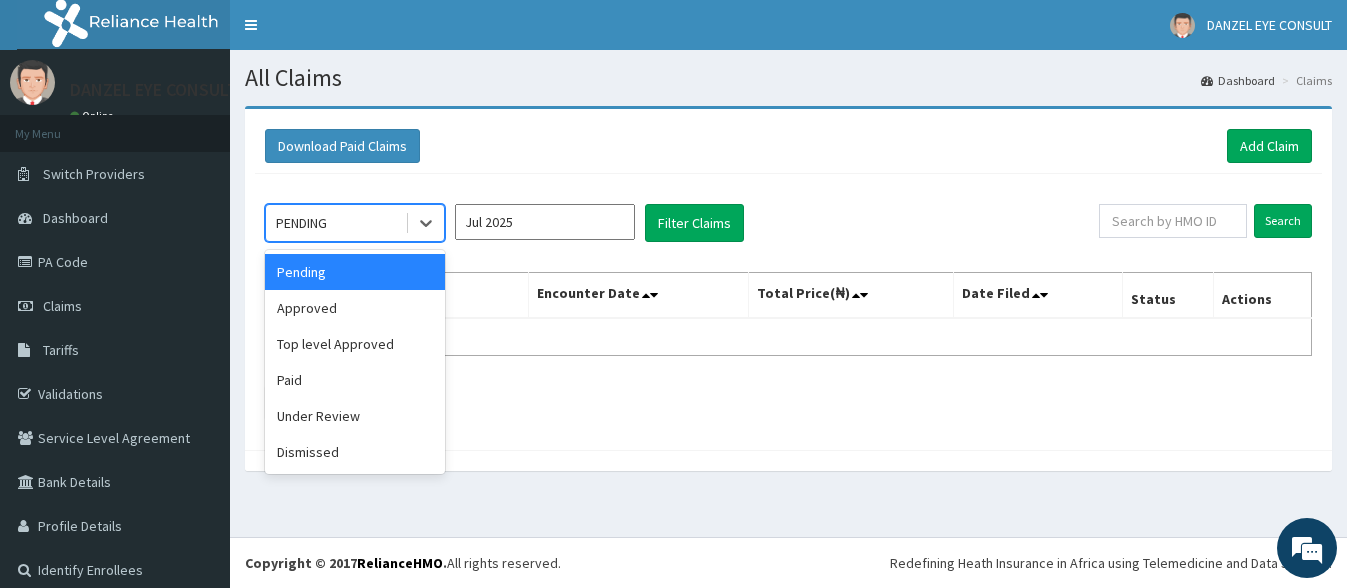 click on "Pending" at bounding box center [355, 272] 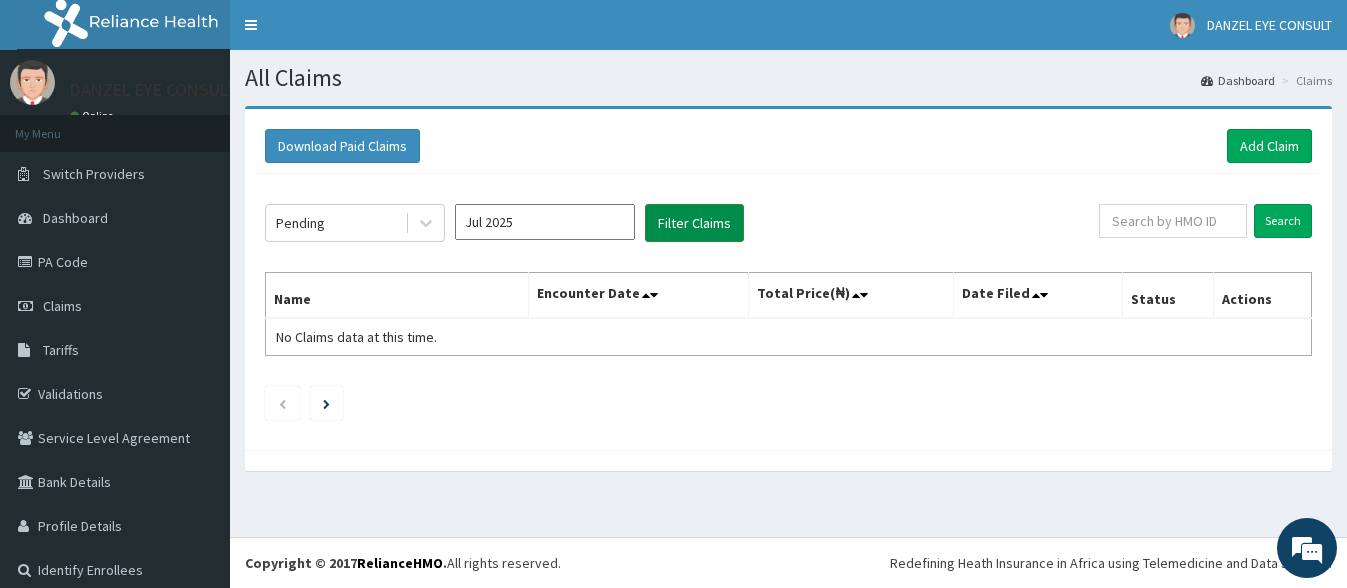 click on "Filter Claims" at bounding box center [694, 223] 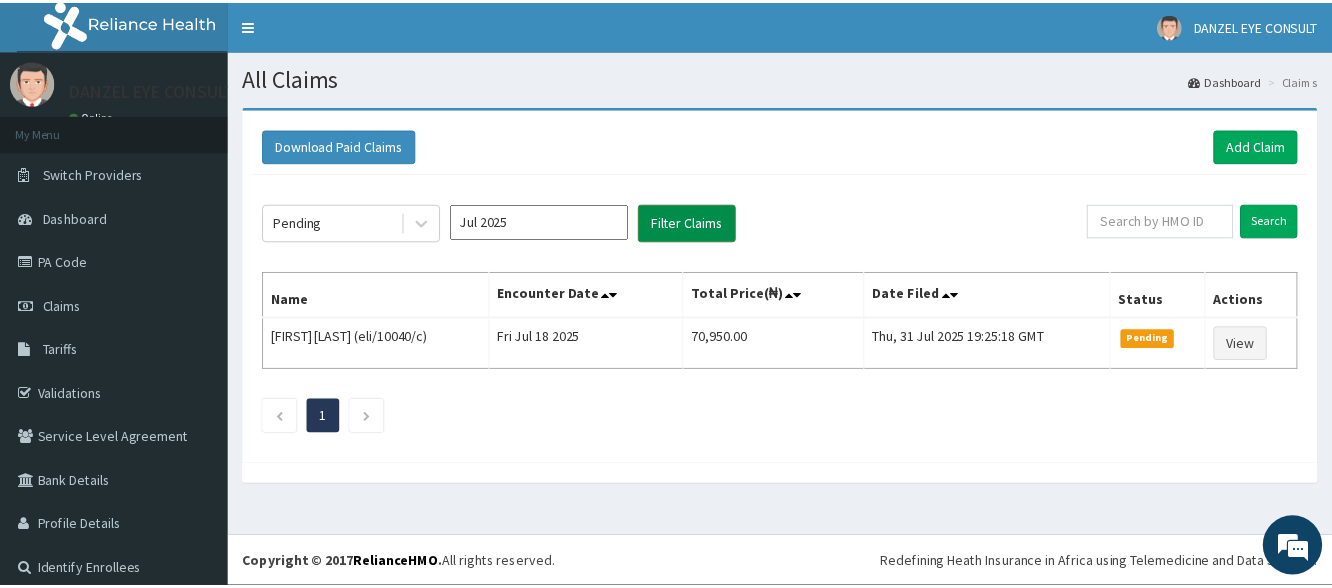 scroll, scrollTop: 0, scrollLeft: 0, axis: both 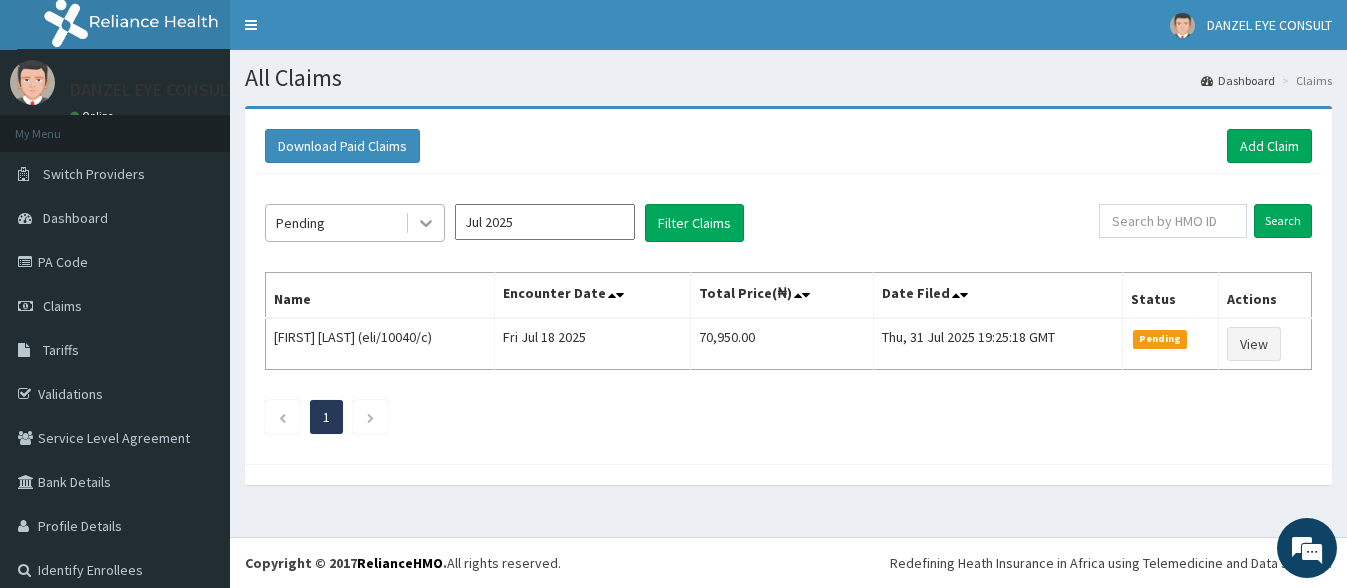 click 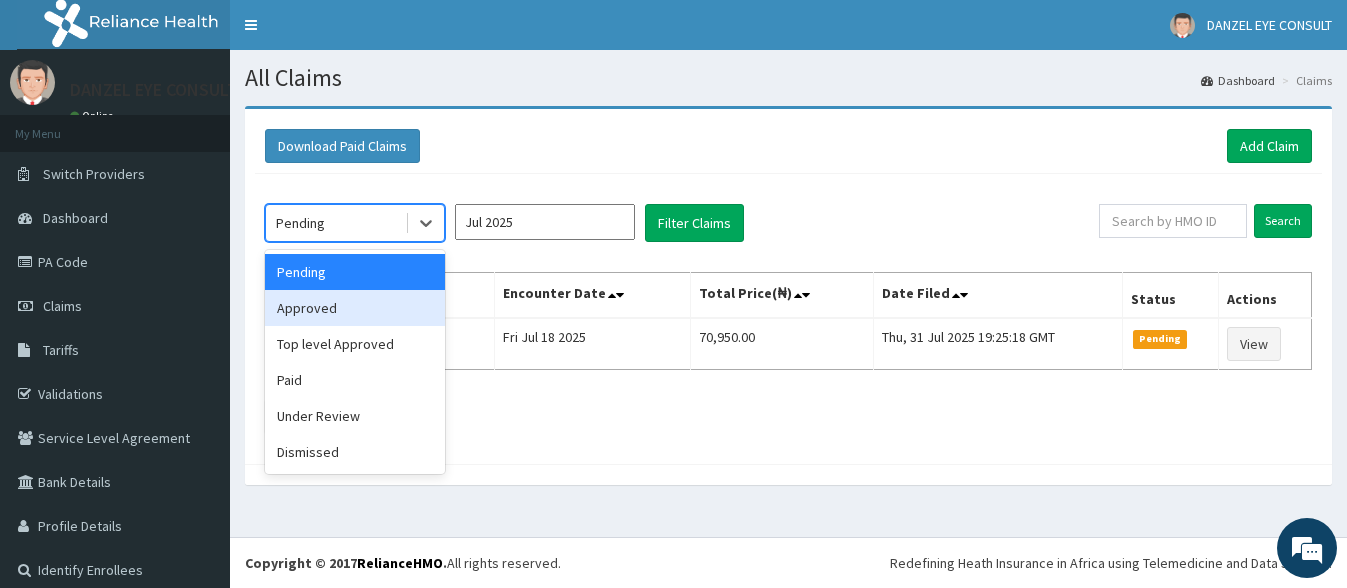 click on "Approved" at bounding box center [355, 308] 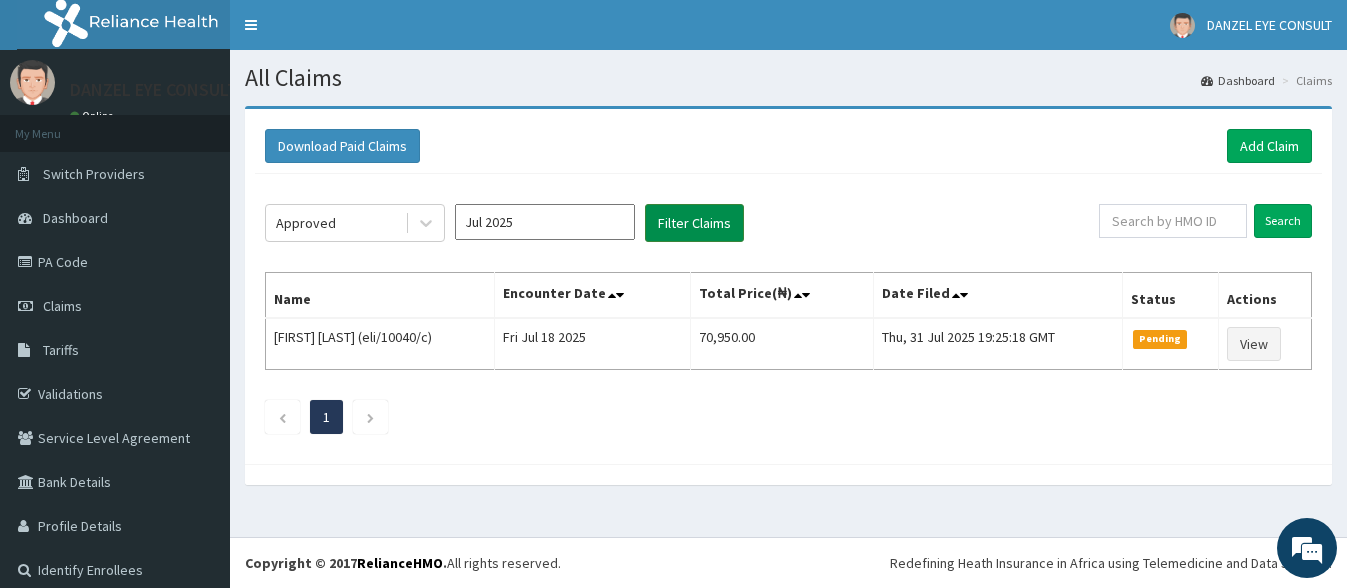 click on "Filter Claims" at bounding box center (694, 223) 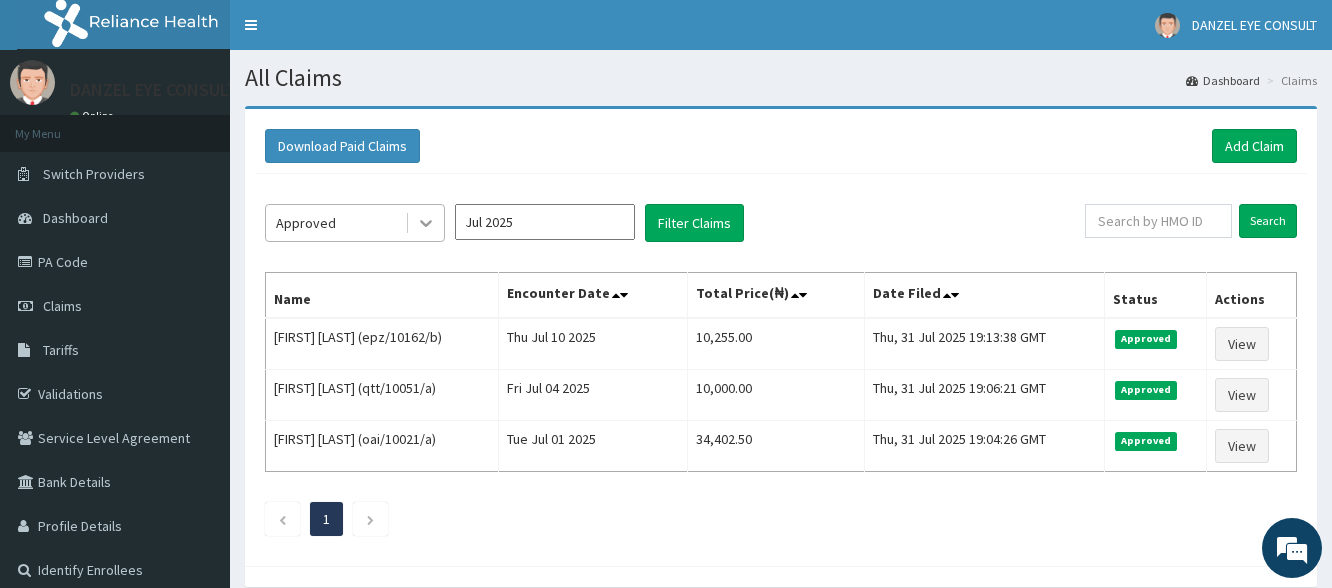 click at bounding box center (426, 223) 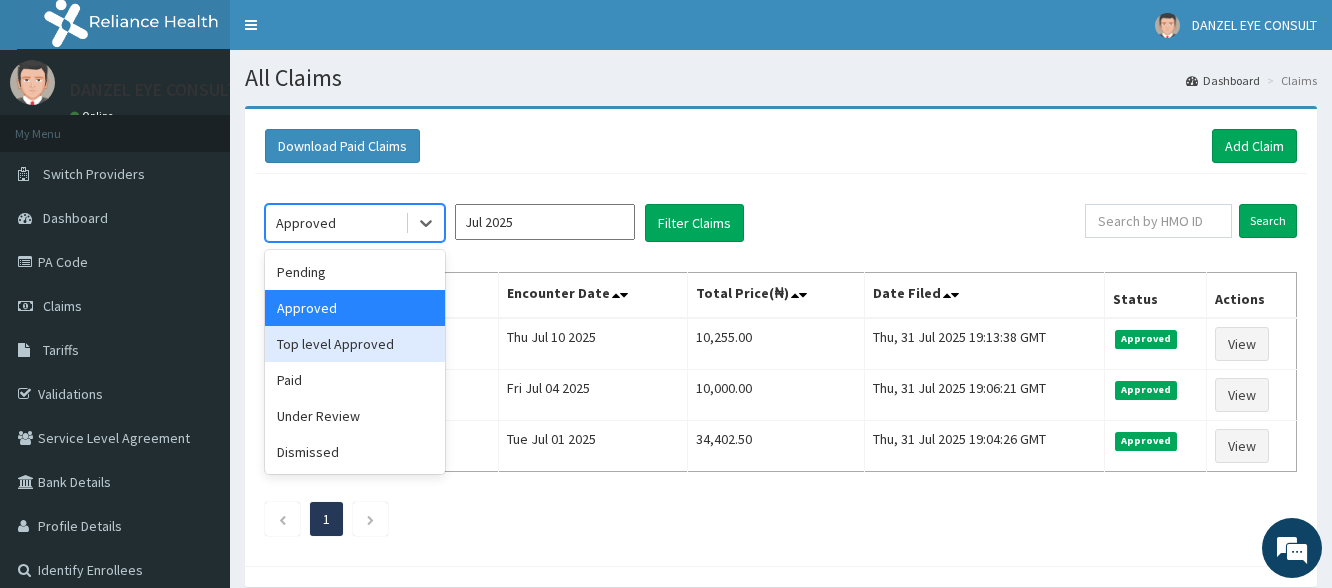 click on "Top level Approved" at bounding box center [355, 344] 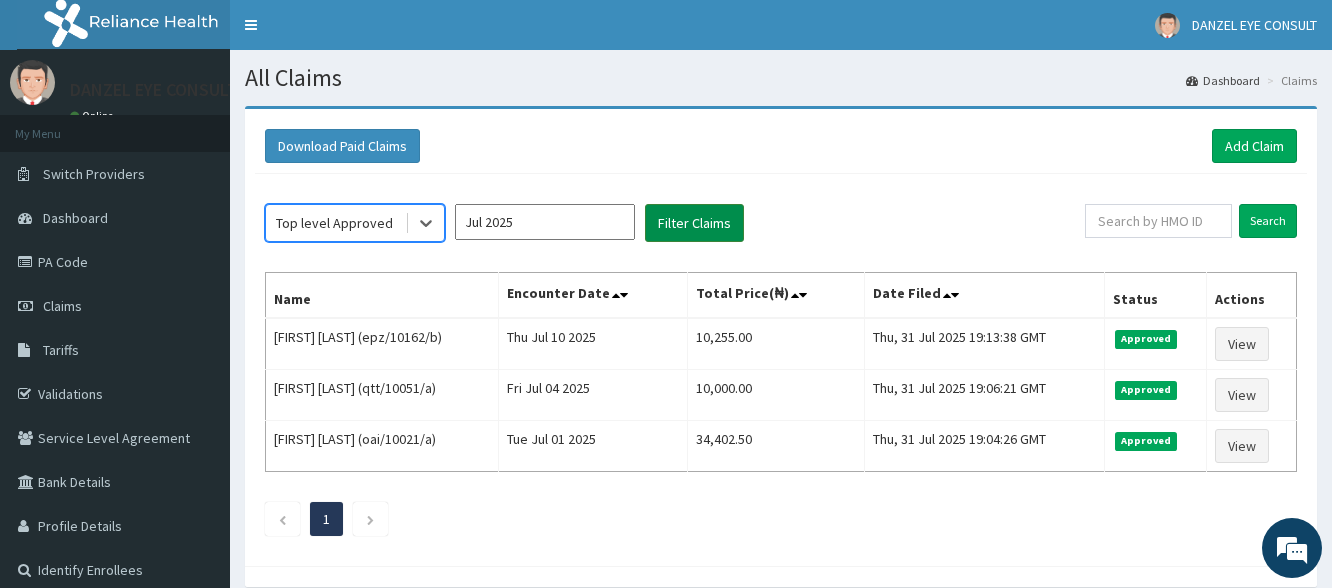 click on "Filter Claims" at bounding box center [694, 223] 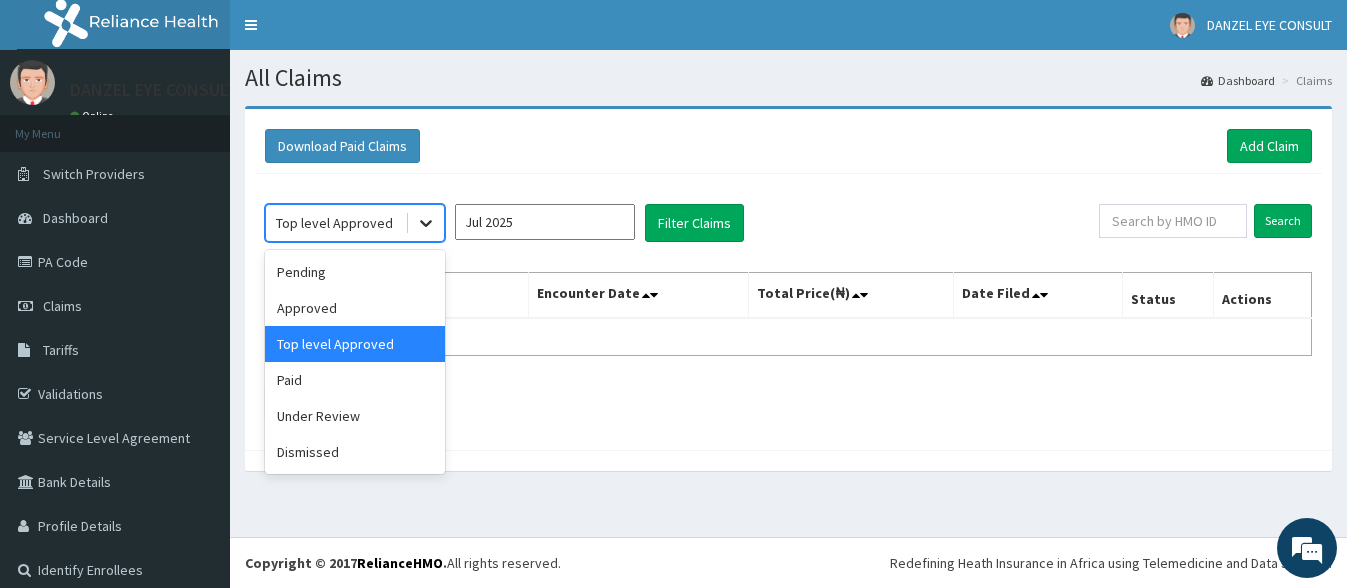 click 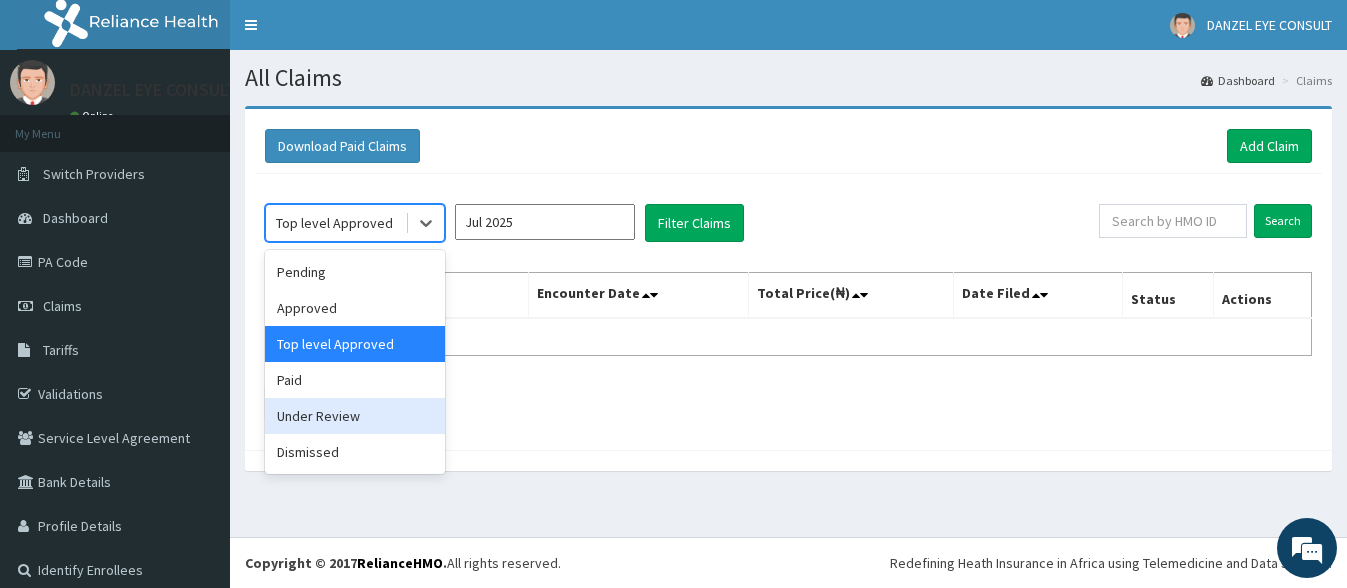 click on "Under Review" at bounding box center [355, 416] 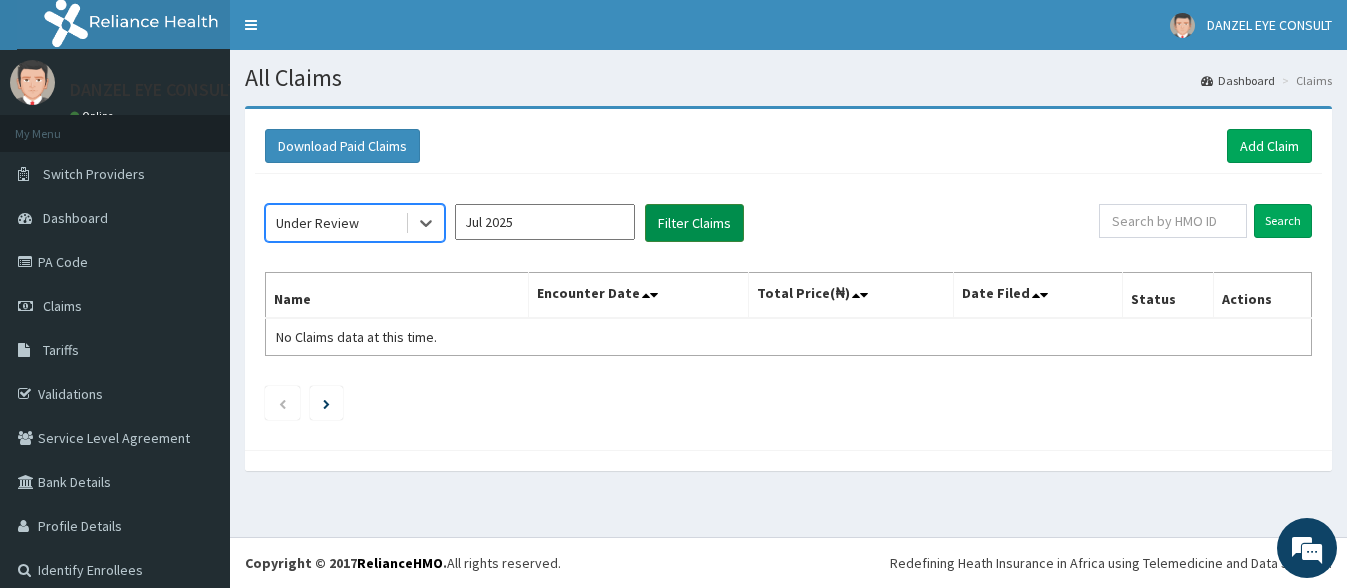 click on "Filter Claims" at bounding box center [694, 223] 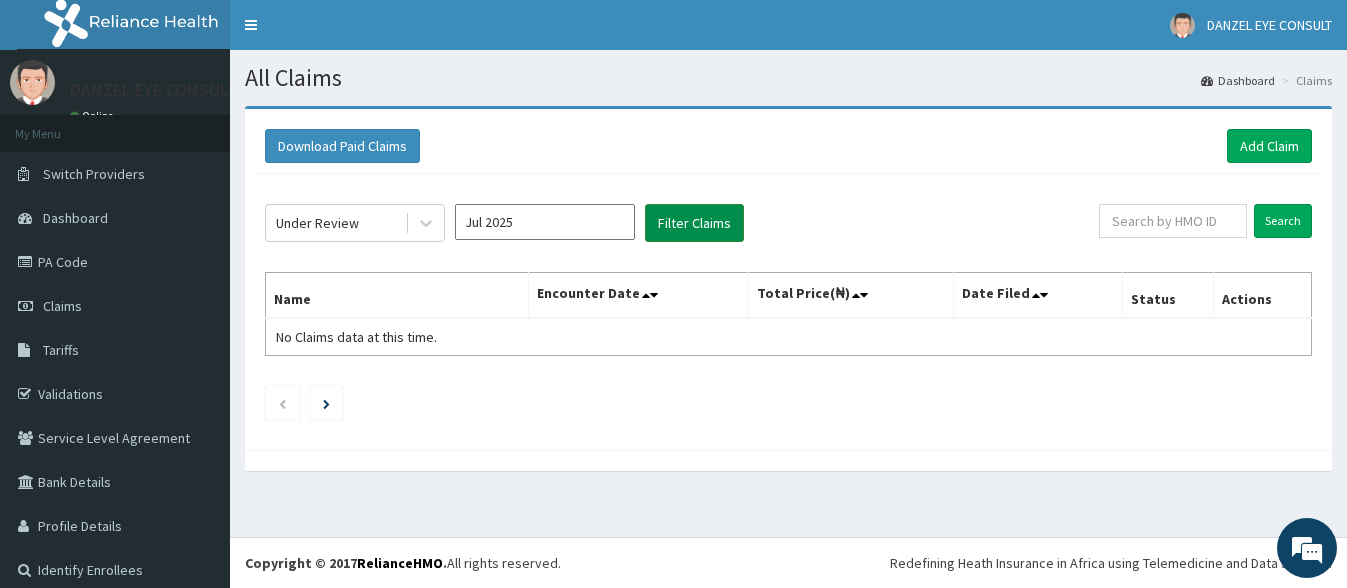 click on "Filter Claims" at bounding box center [694, 223] 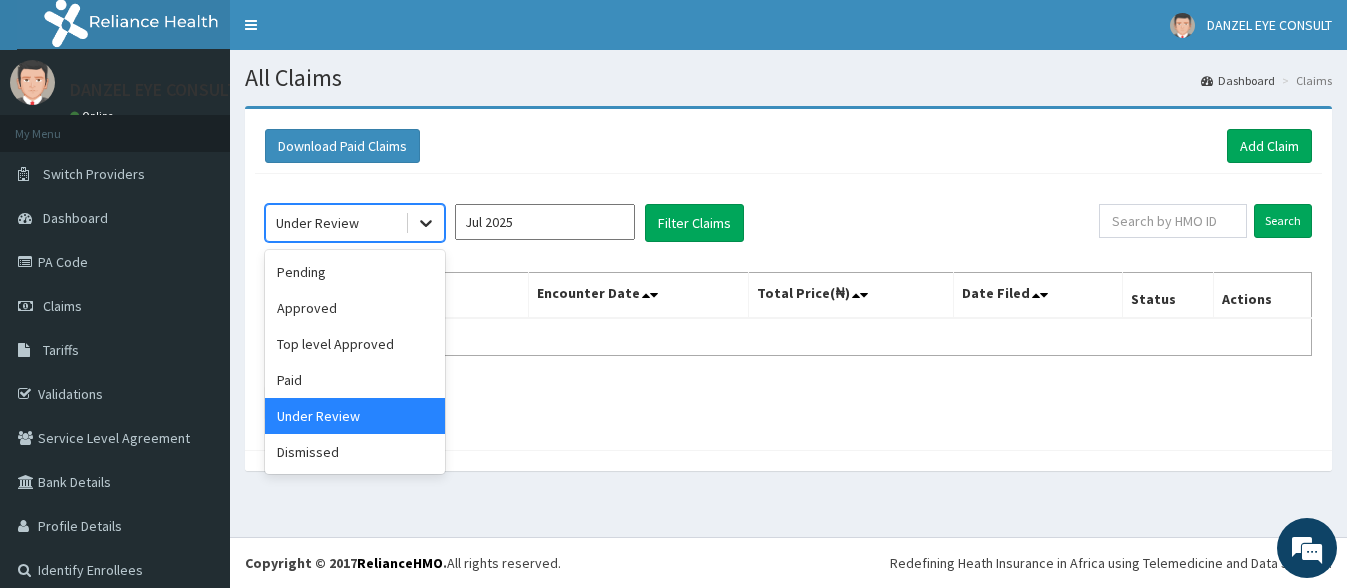 click at bounding box center (426, 223) 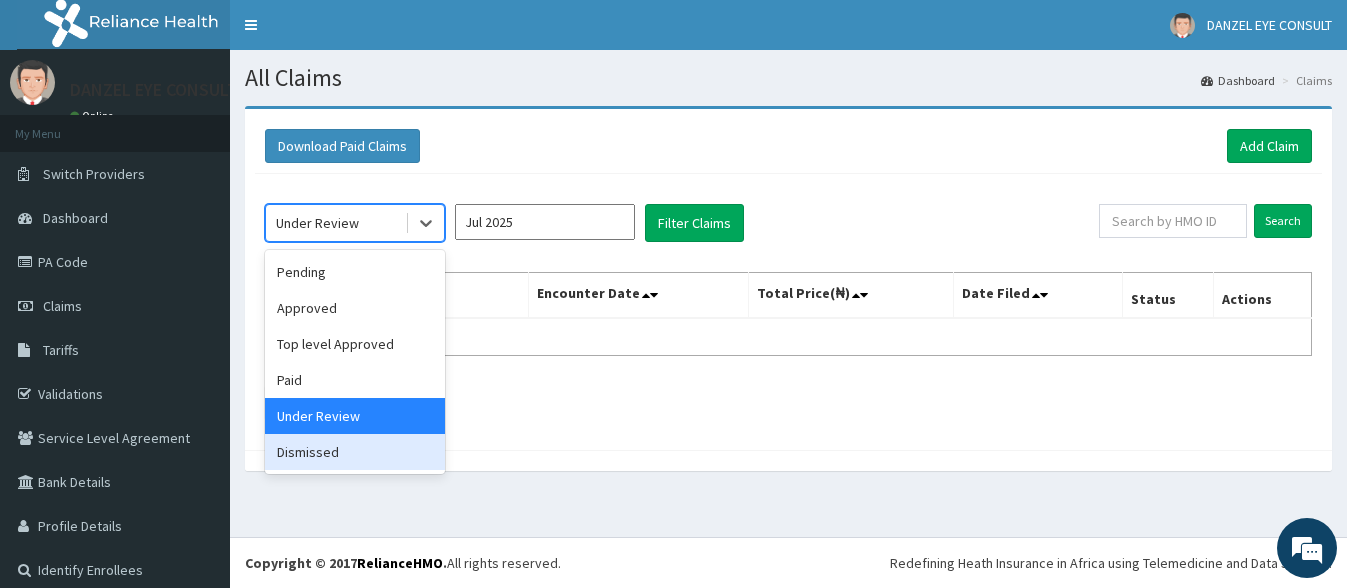 click on "Dismissed" at bounding box center [355, 452] 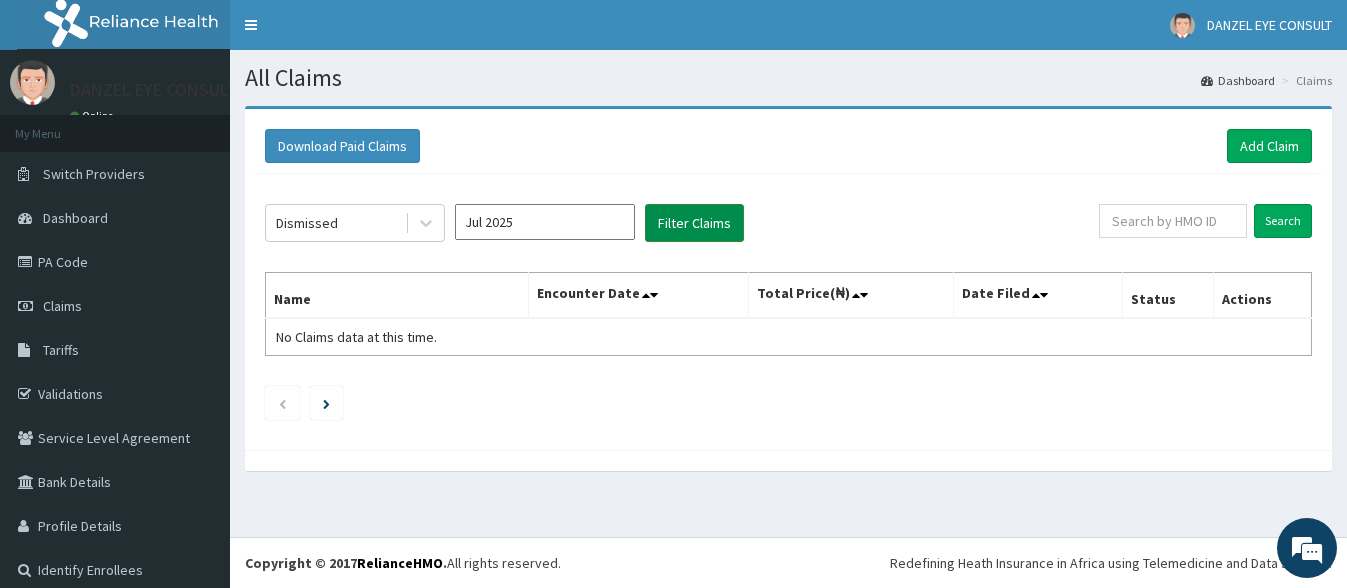 click on "Filter Claims" at bounding box center [694, 223] 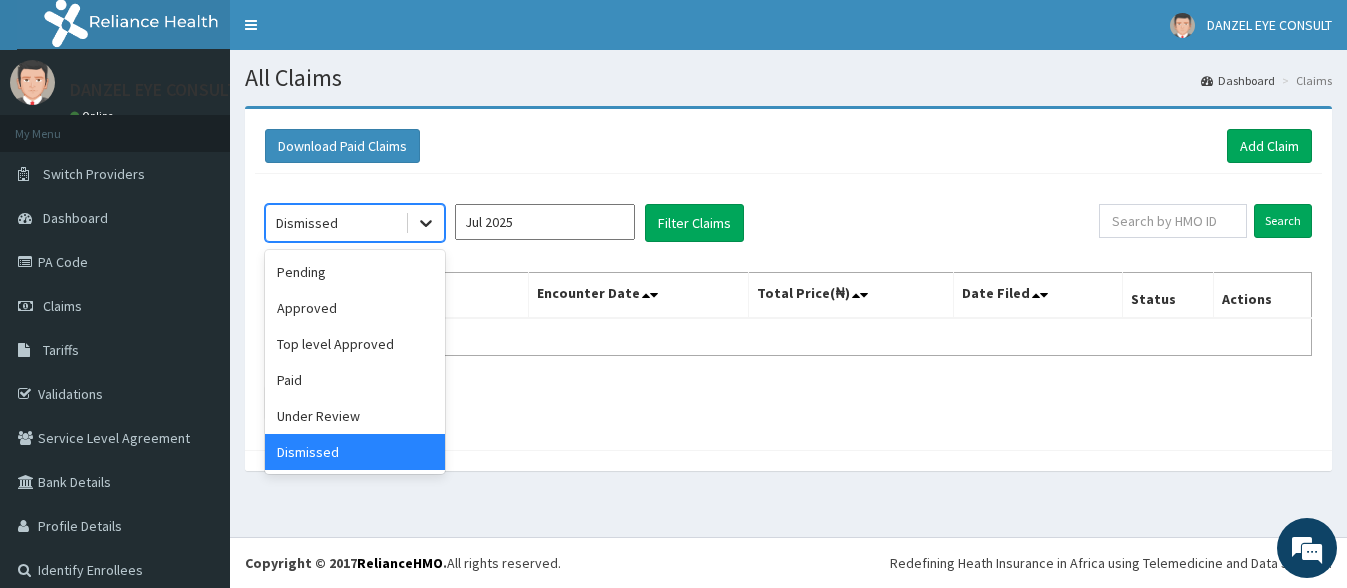 click 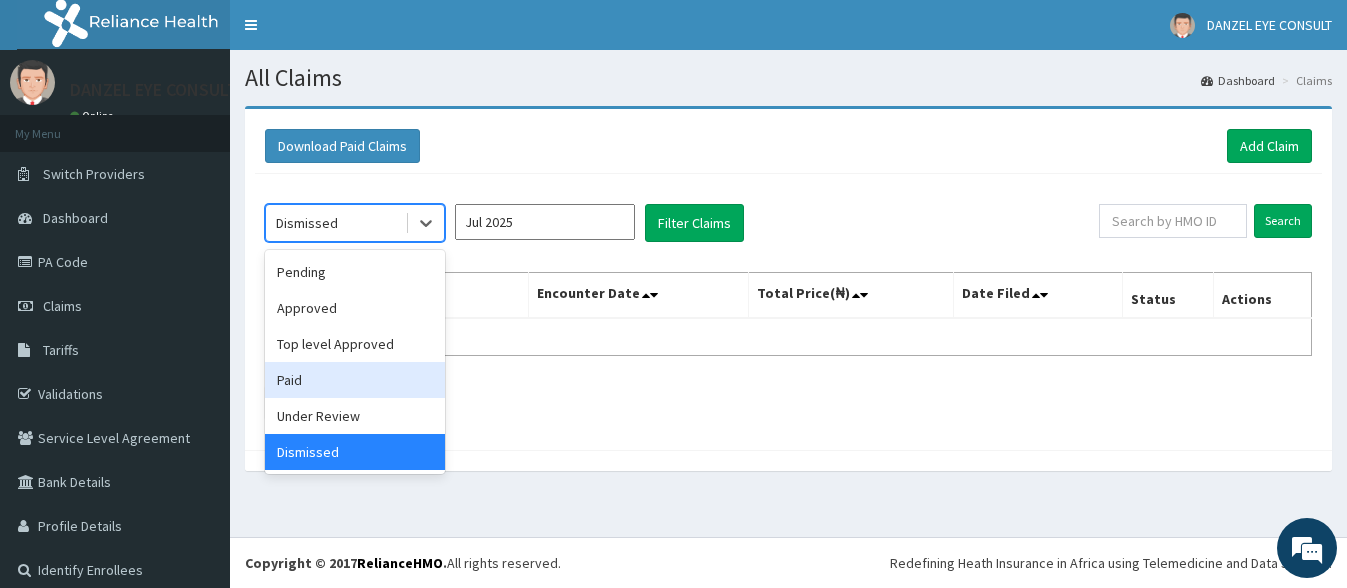 click on "Paid" at bounding box center (355, 380) 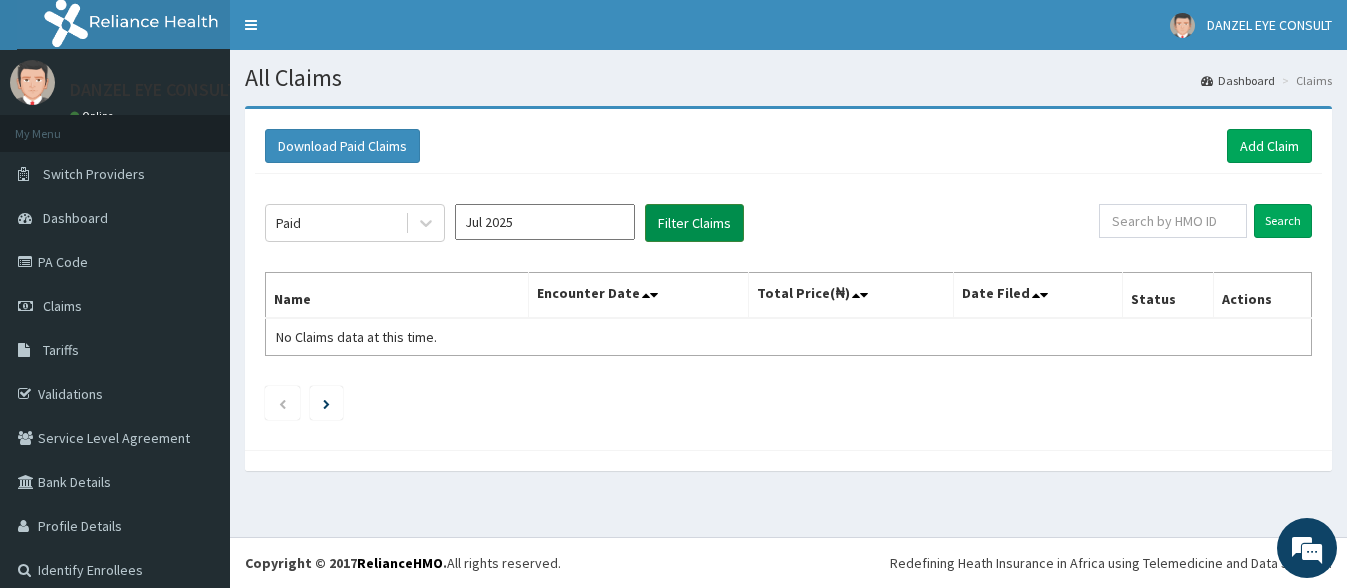 click on "Filter Claims" at bounding box center (694, 223) 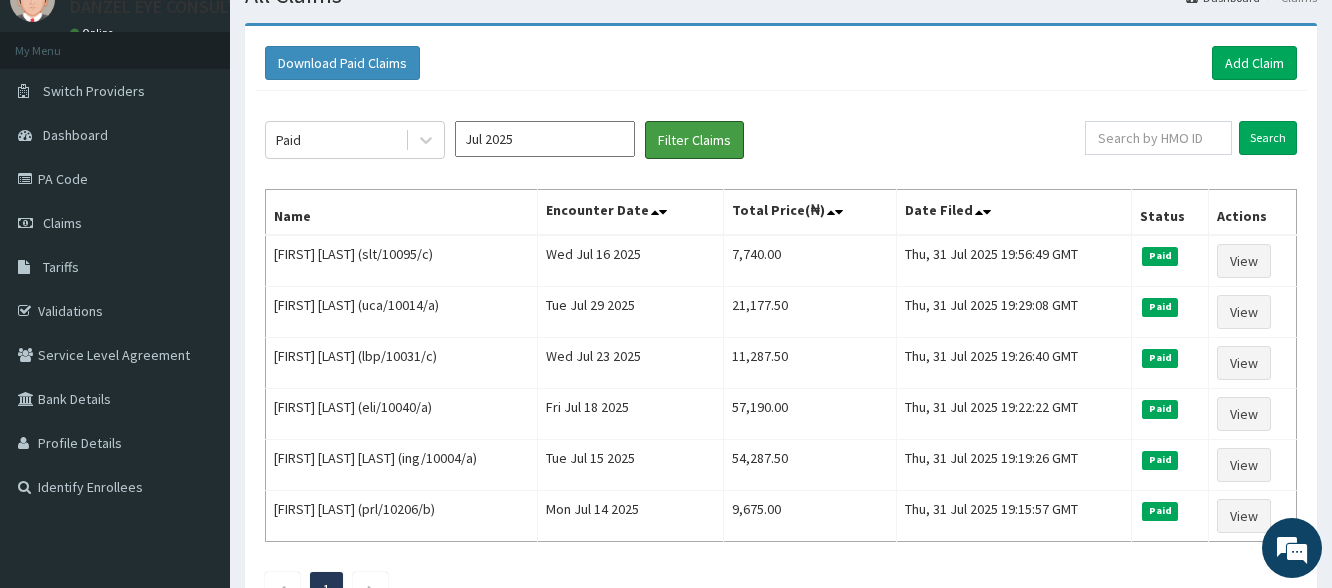 scroll, scrollTop: 120, scrollLeft: 0, axis: vertical 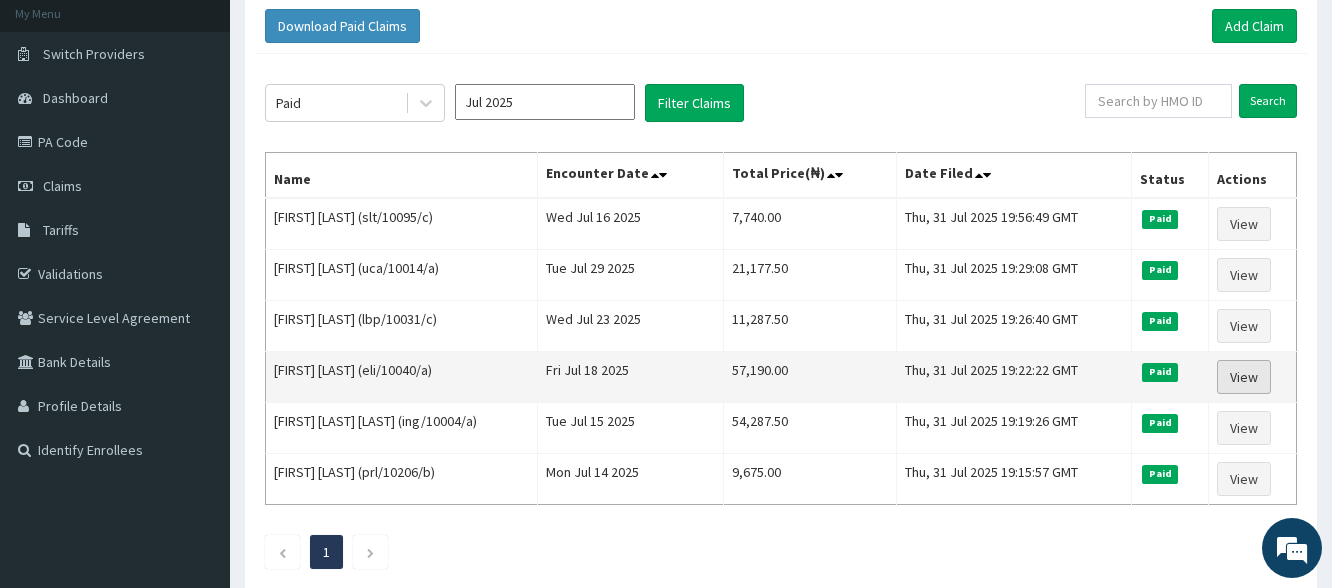 click on "View" at bounding box center (1244, 377) 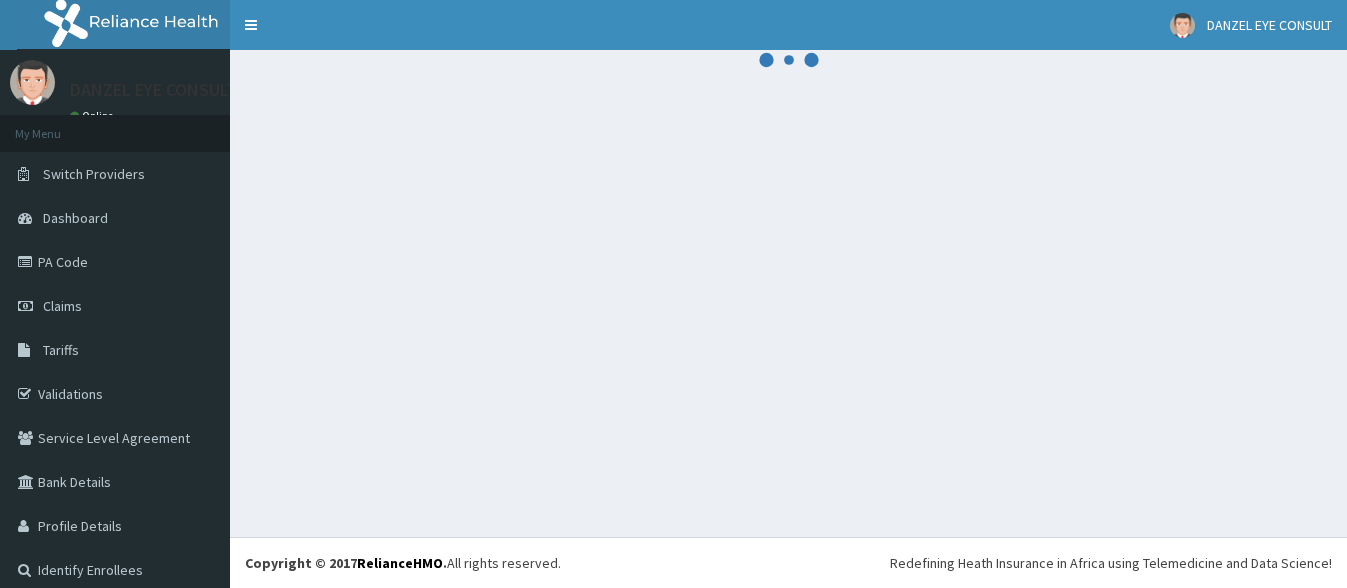 scroll, scrollTop: 0, scrollLeft: 0, axis: both 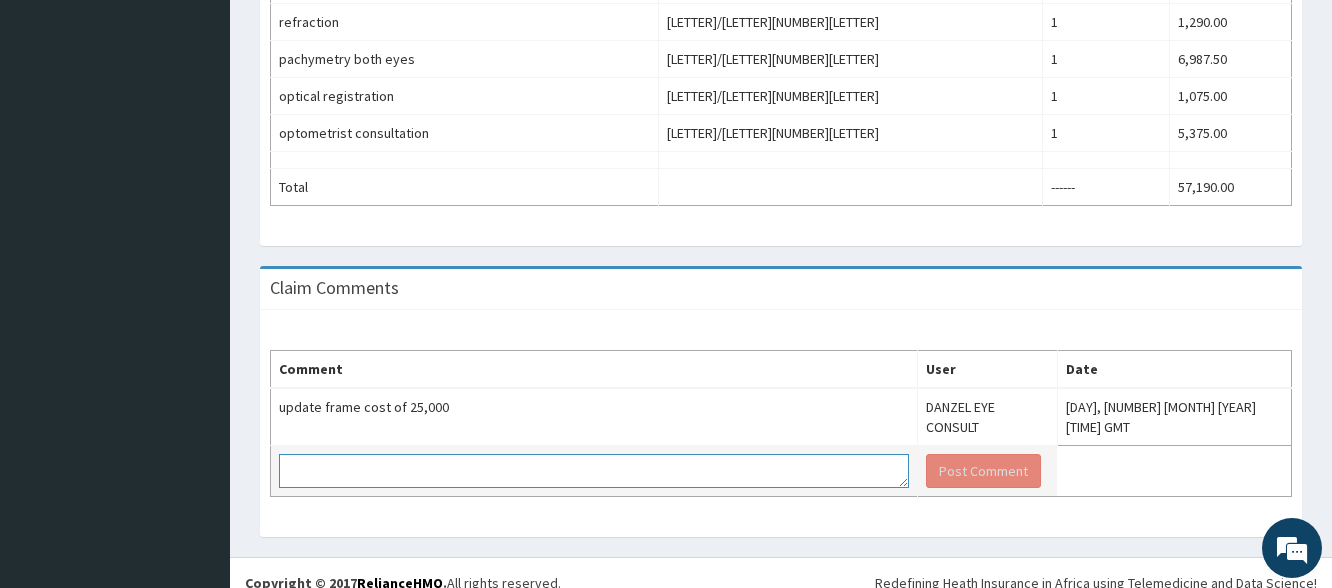 click at bounding box center (594, 471) 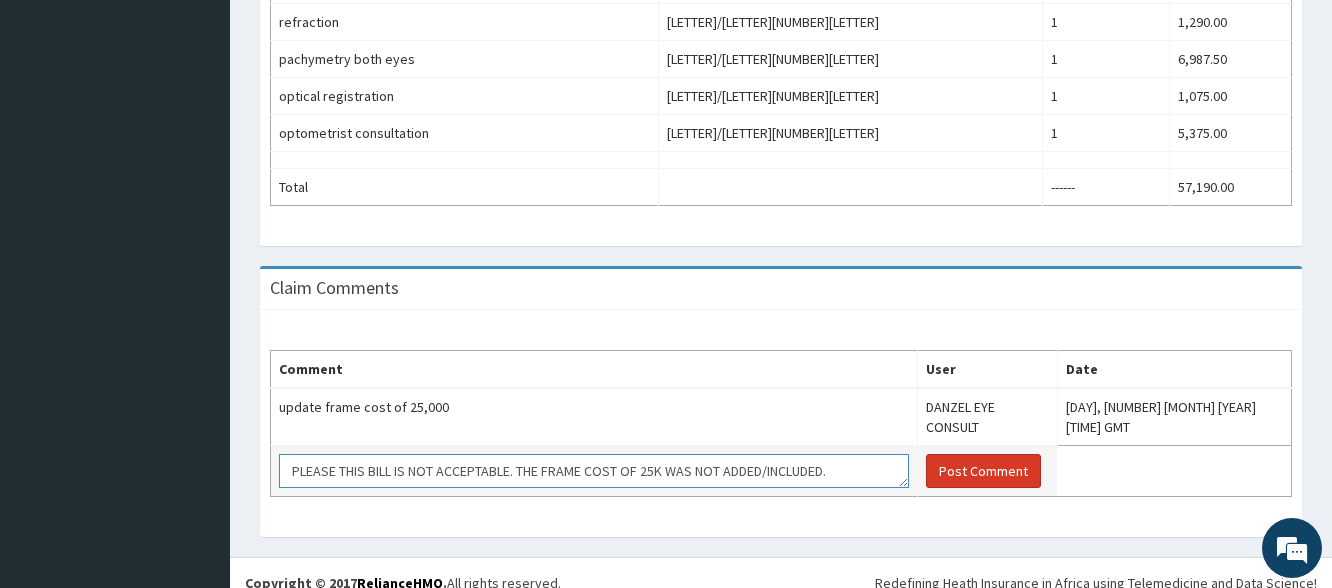 type on "PLEASE THIS BILL IS NOT ACCEPTABLE. THE FRAME COST OF 25K WAS NOT ADDED/INCLUDED." 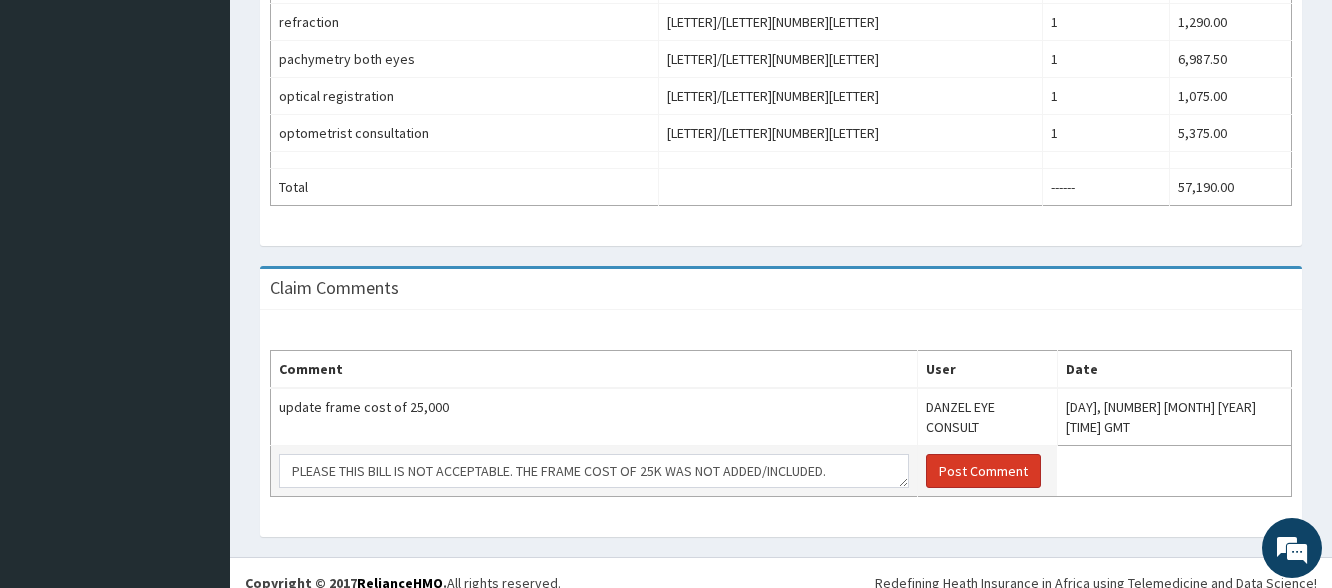 click on "Post Comment" at bounding box center [983, 471] 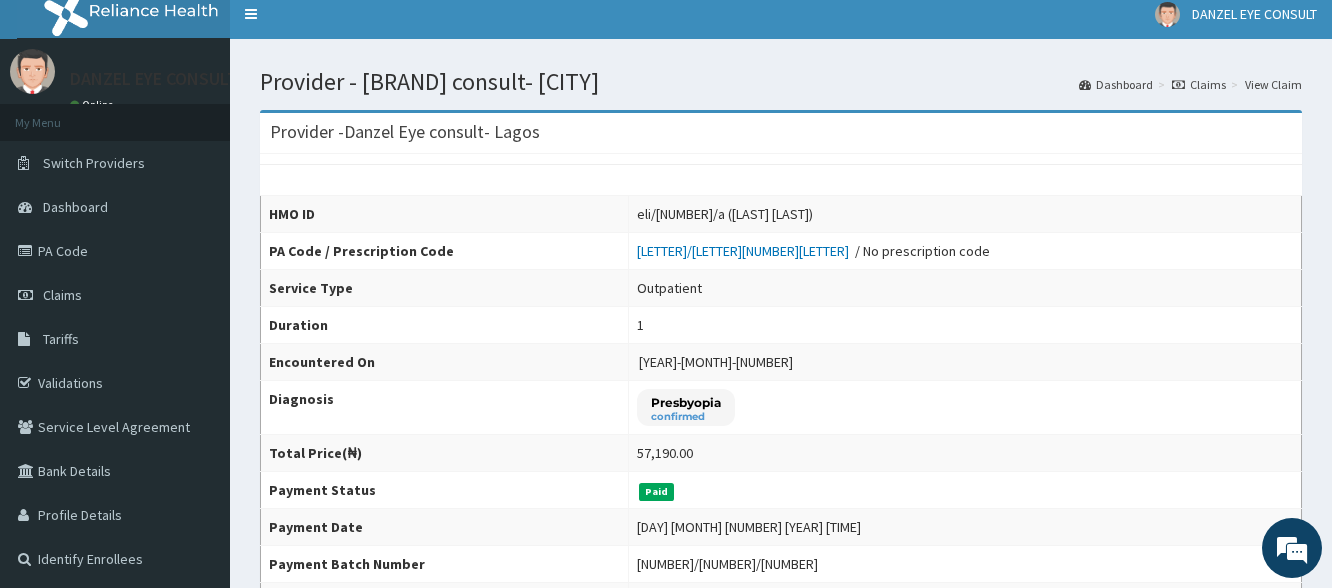 scroll, scrollTop: 0, scrollLeft: 0, axis: both 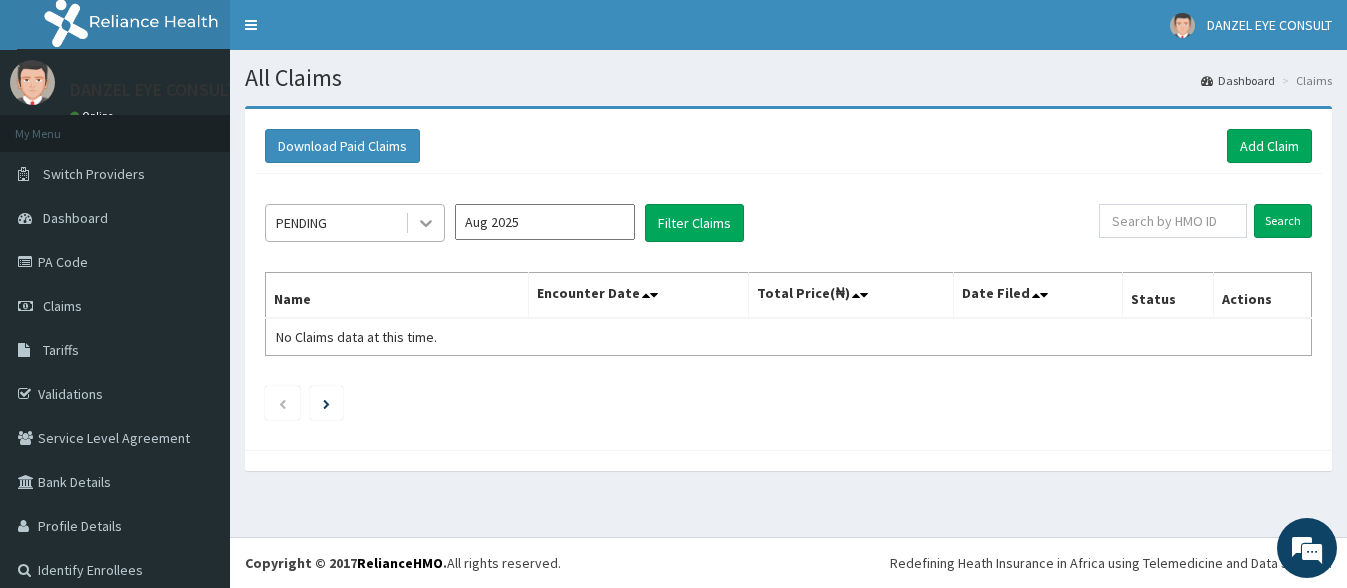 click 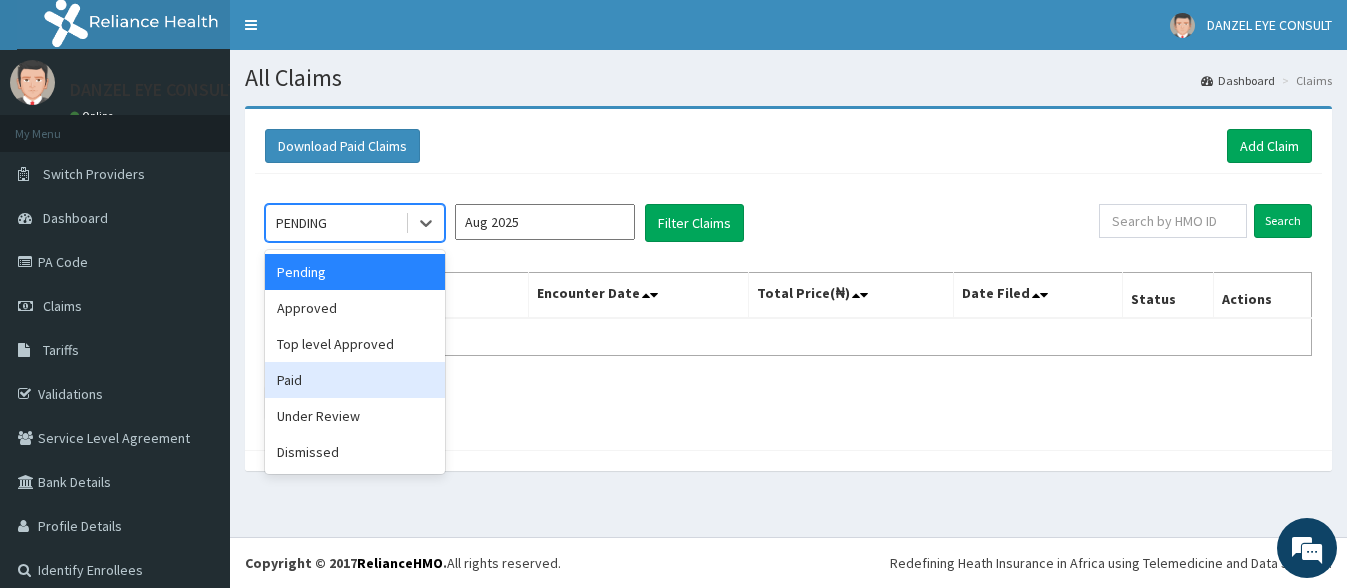click on "Paid" at bounding box center (355, 380) 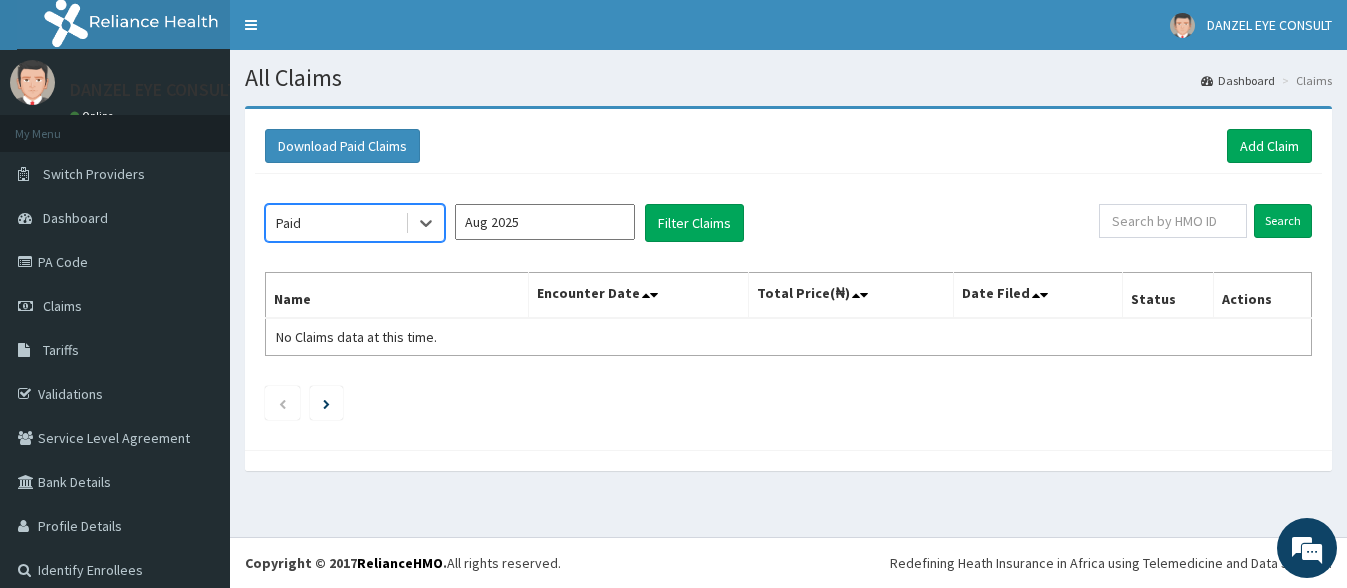 click on "Aug 2025" at bounding box center [545, 222] 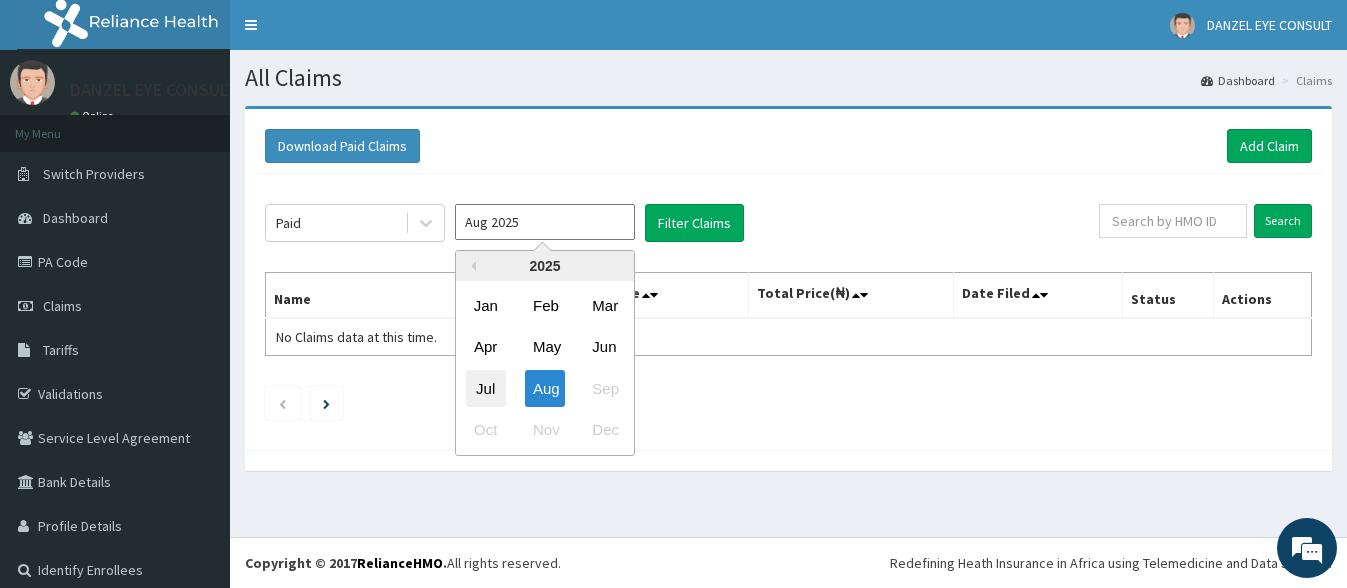 click on "Jul" at bounding box center [486, 388] 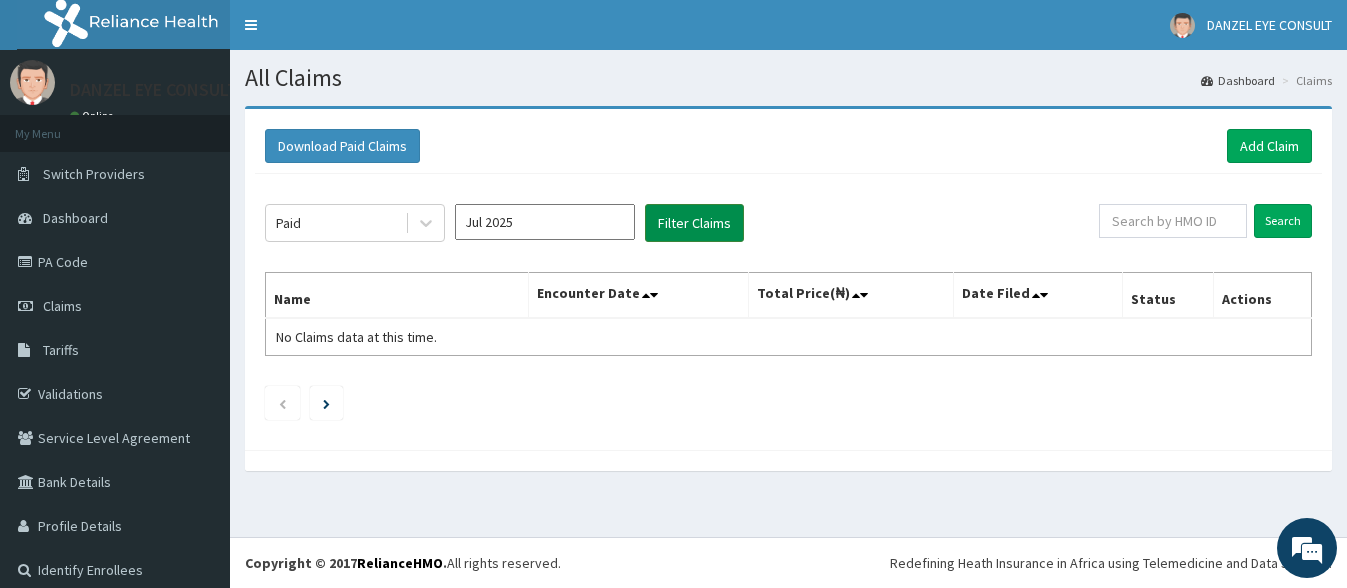 click on "Filter Claims" at bounding box center (694, 223) 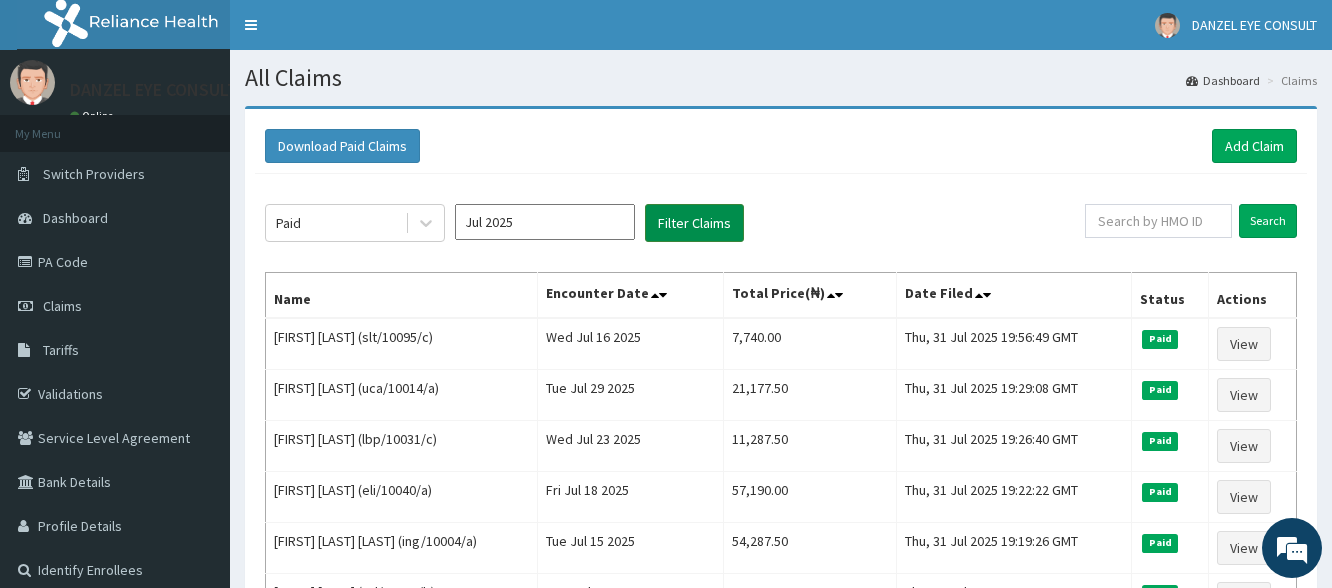 scroll, scrollTop: 0, scrollLeft: 0, axis: both 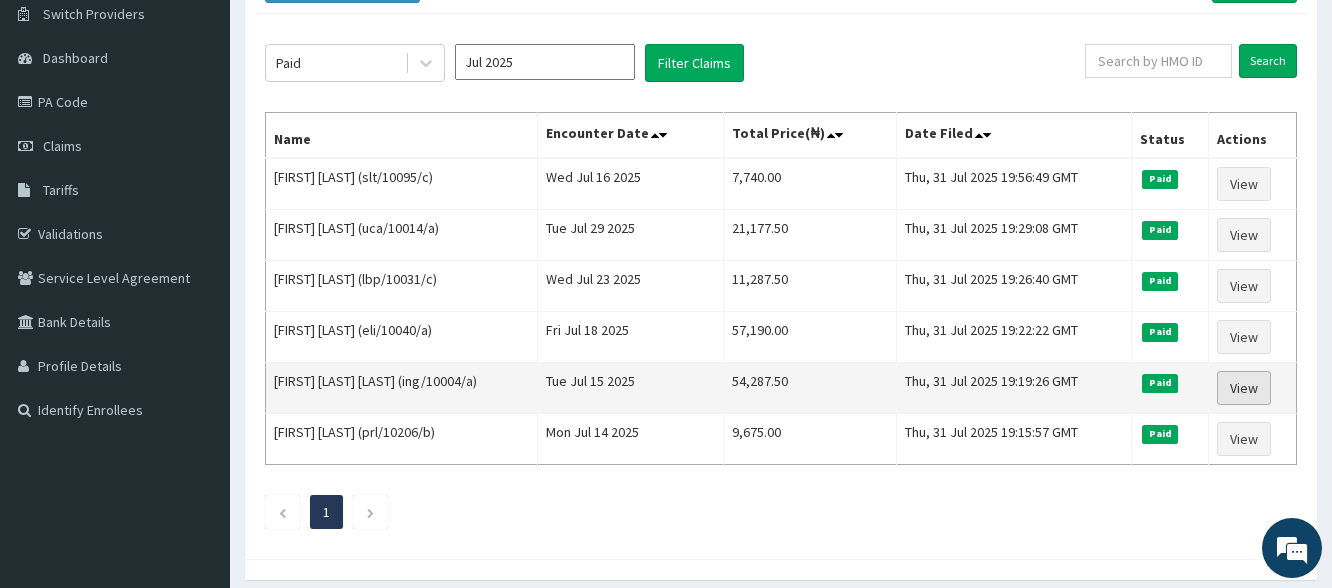 click on "View" at bounding box center (1244, 388) 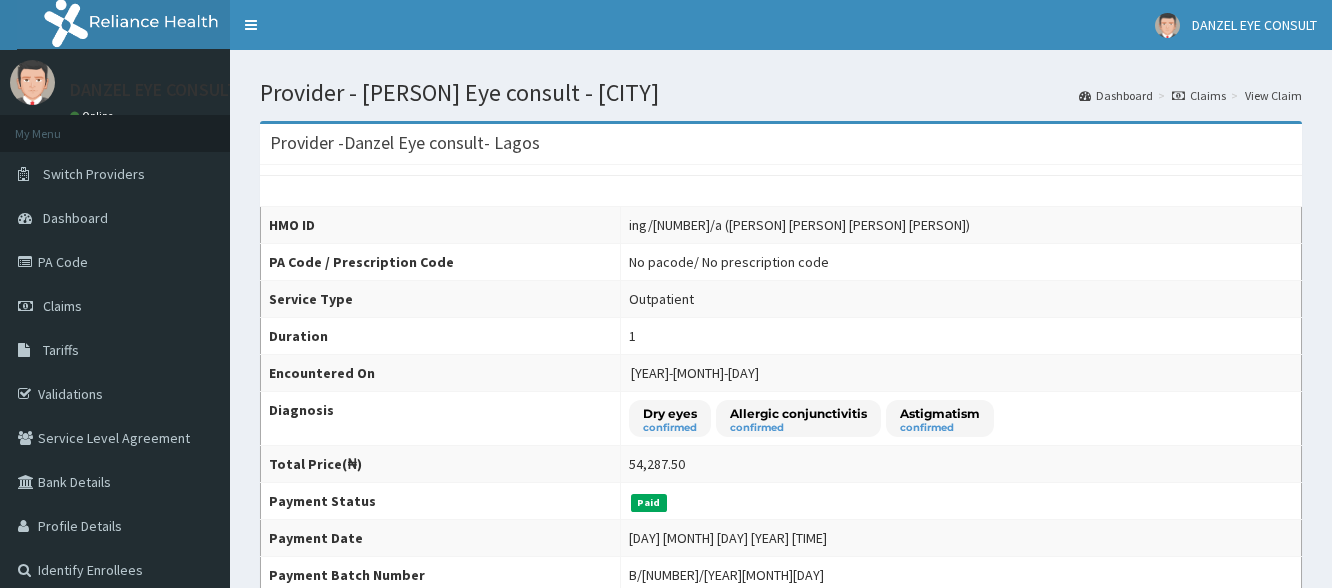 scroll, scrollTop: 0, scrollLeft: 0, axis: both 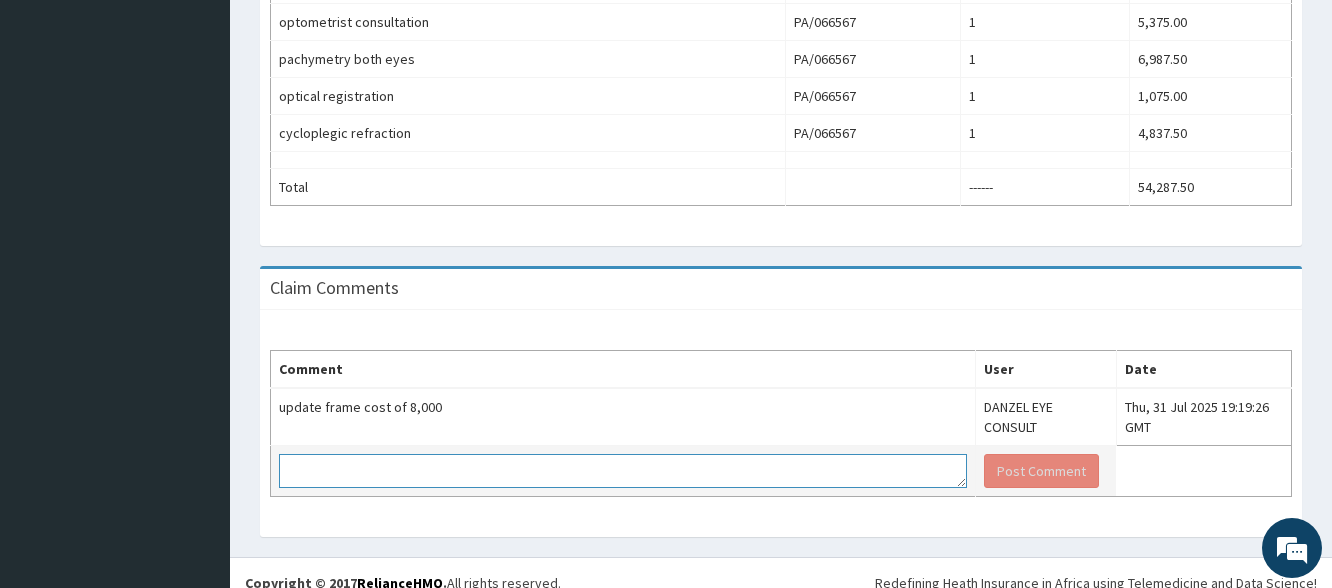 click at bounding box center (623, 471) 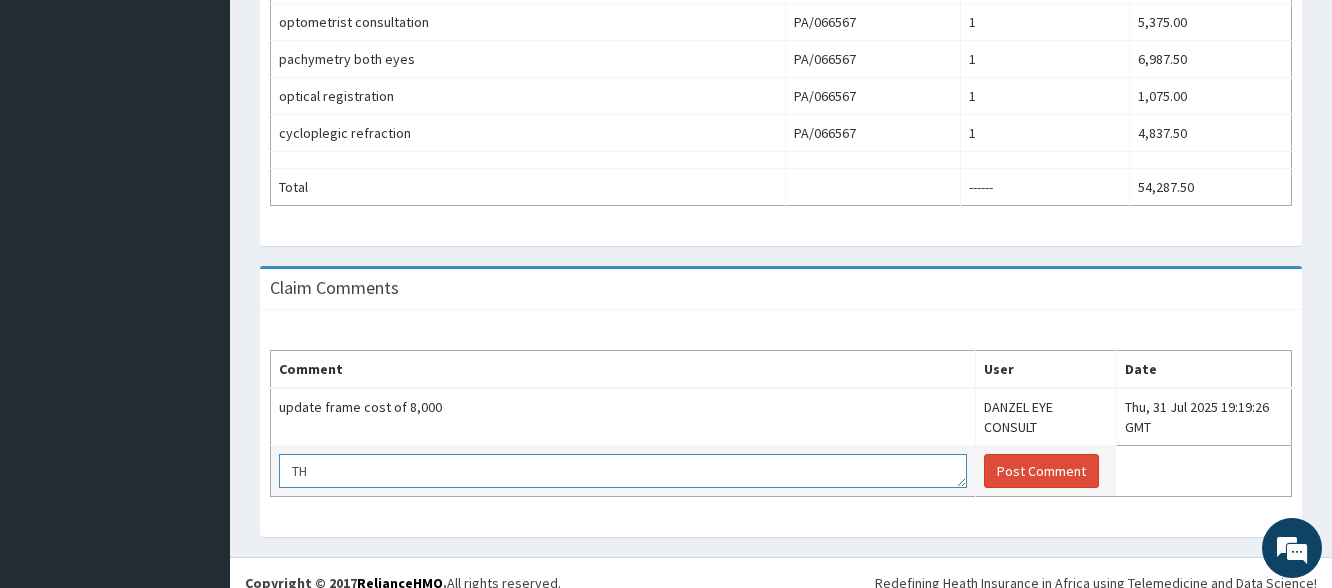type on "T" 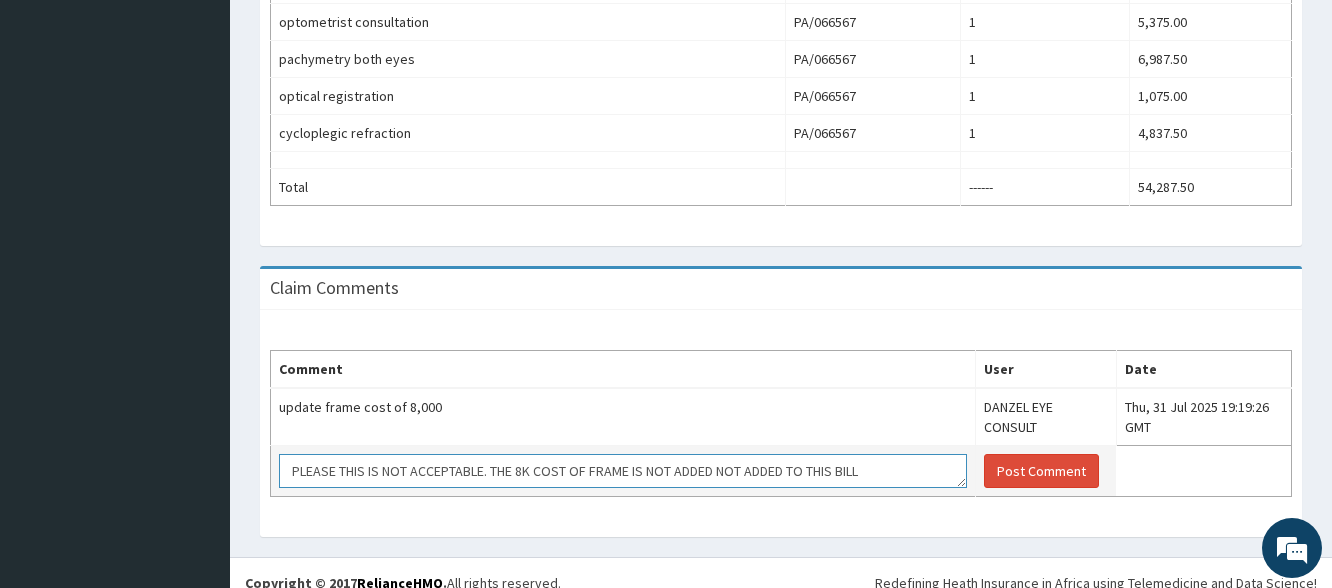 click on "PLEASE THIS IS NOT ACCEPTABLE. THE 8K COST OF FRAME IS NOT ADDED NOT ADDED TO THIS BILL" at bounding box center (623, 471) 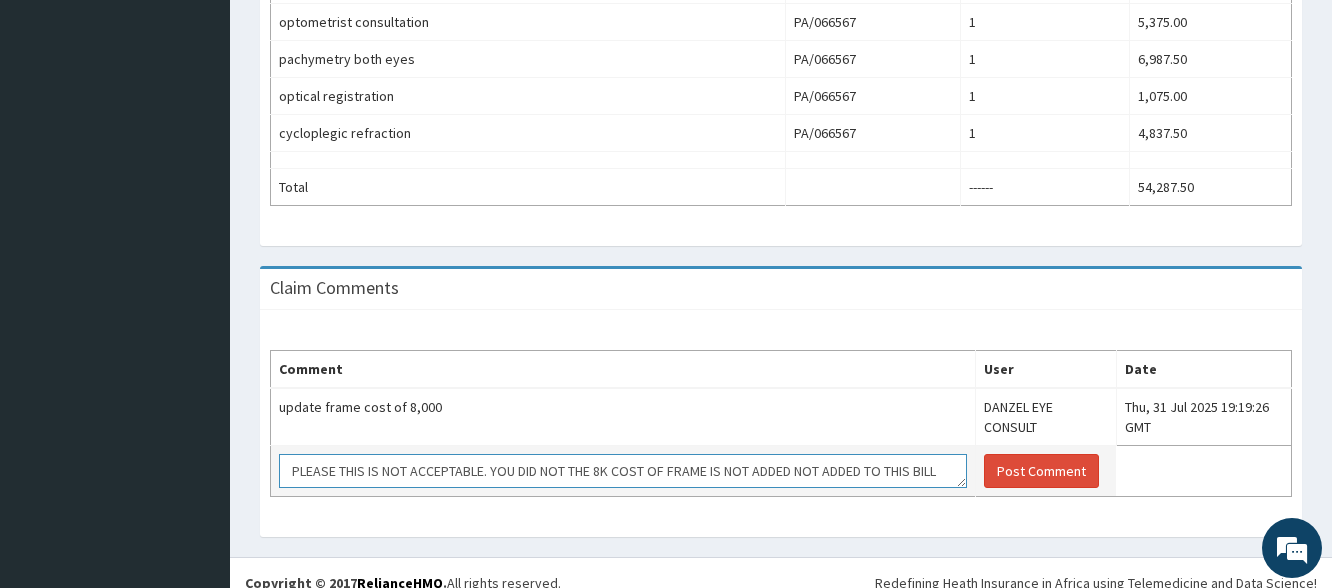 click on "PLEASE THIS IS NOT ACCEPTABLE. YOU DID NOT THE 8K COST OF FRAME IS NOT ADDED NOT ADDED TO THIS BILL" at bounding box center (623, 471) 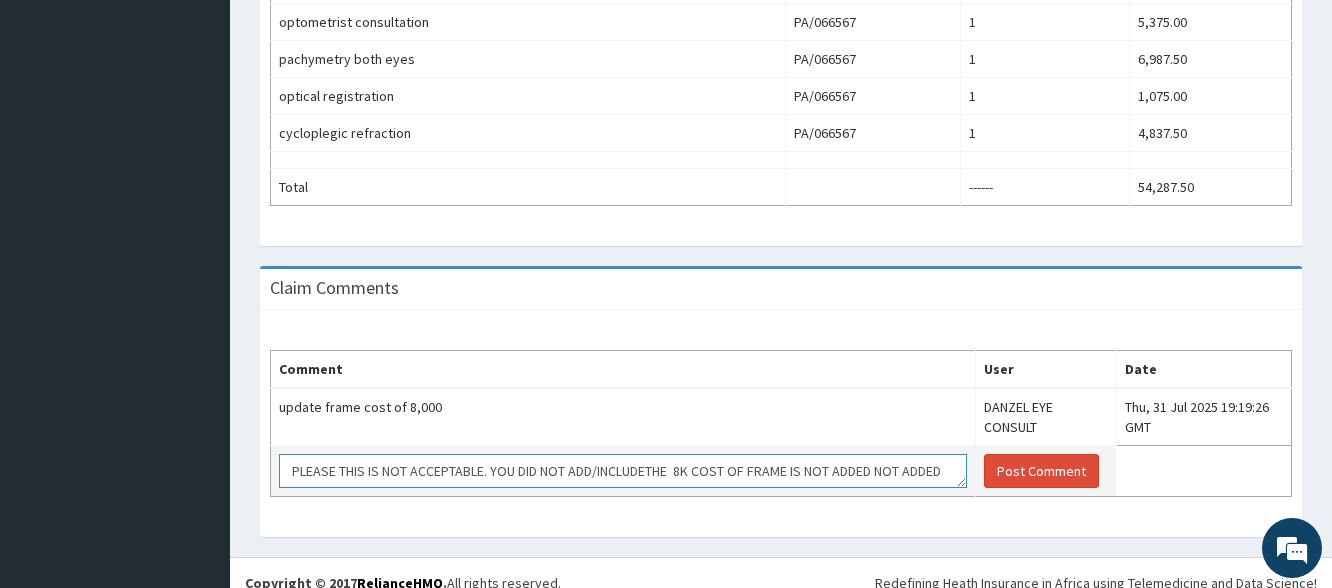 click on "PLEASE THIS IS NOT ACCEPTABLE. YOU DID NOT ADD/INCLUDETHE  8K COST OF FRAME IS NOT ADDED NOT ADDED TO THIS BILL" at bounding box center (623, 471) 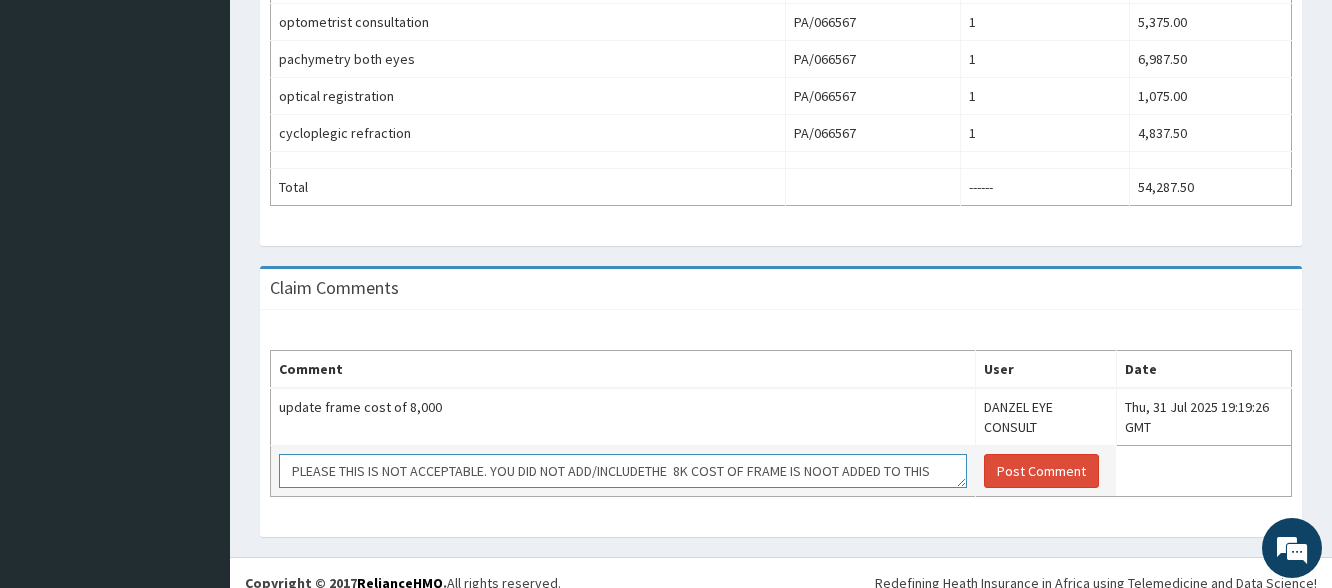 click on "PLEASE THIS IS NOT ACCEPTABLE. YOU DID NOT ADD/INCLUDETHE  8K COST OF FRAME IS NOOT ADDED TO THIS BILL" at bounding box center (623, 471) 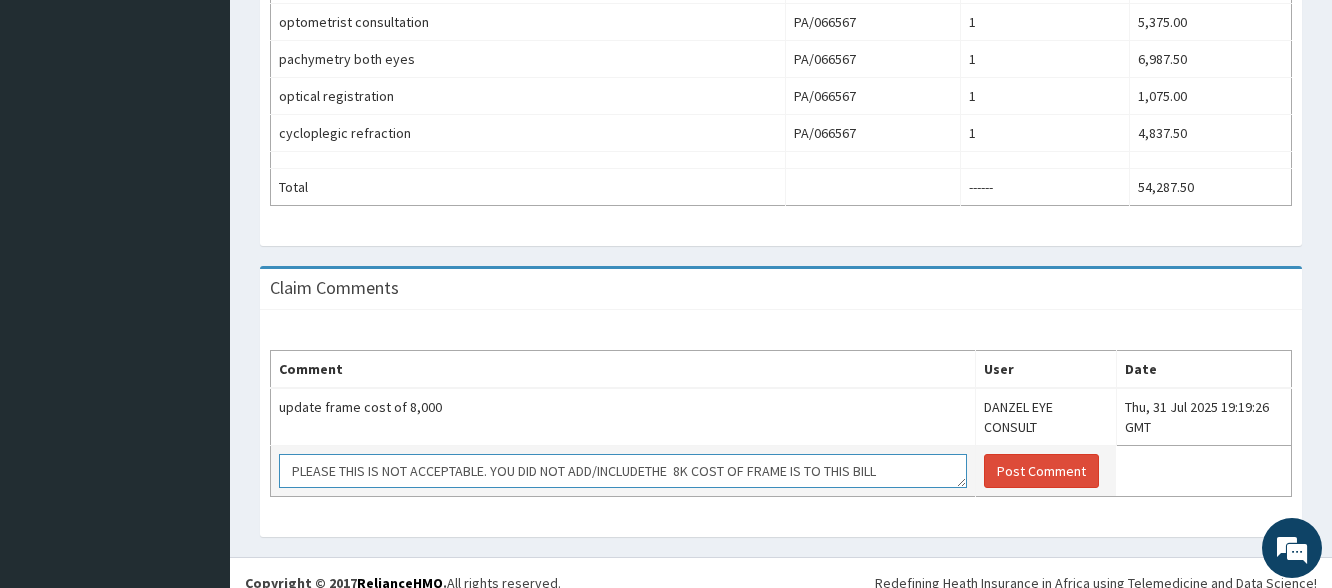 click on "PLEASE THIS IS NOT ACCEPTABLE. YOU DID NOT ADD/INCLUDETHE  8K COST OF FRAME IS TO THIS BILL" at bounding box center (623, 471) 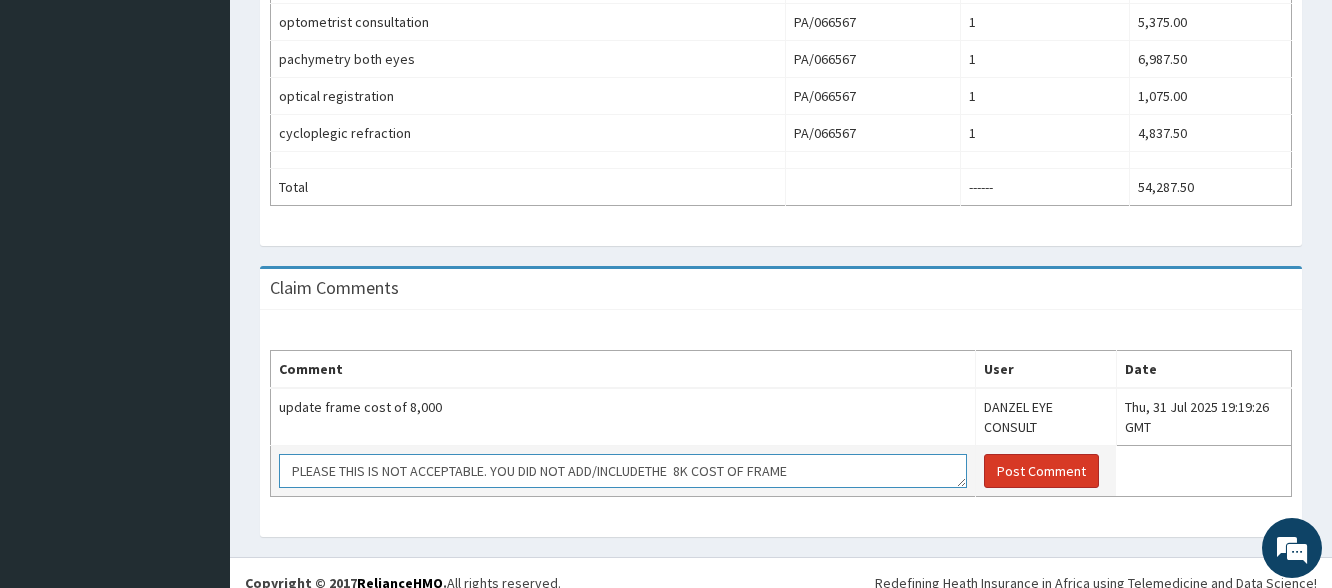 type on "PLEASE THIS IS NOT ACCEPTABLE. YOU DID NOT ADD/INCLUDETHE  8K COST OF FRAME" 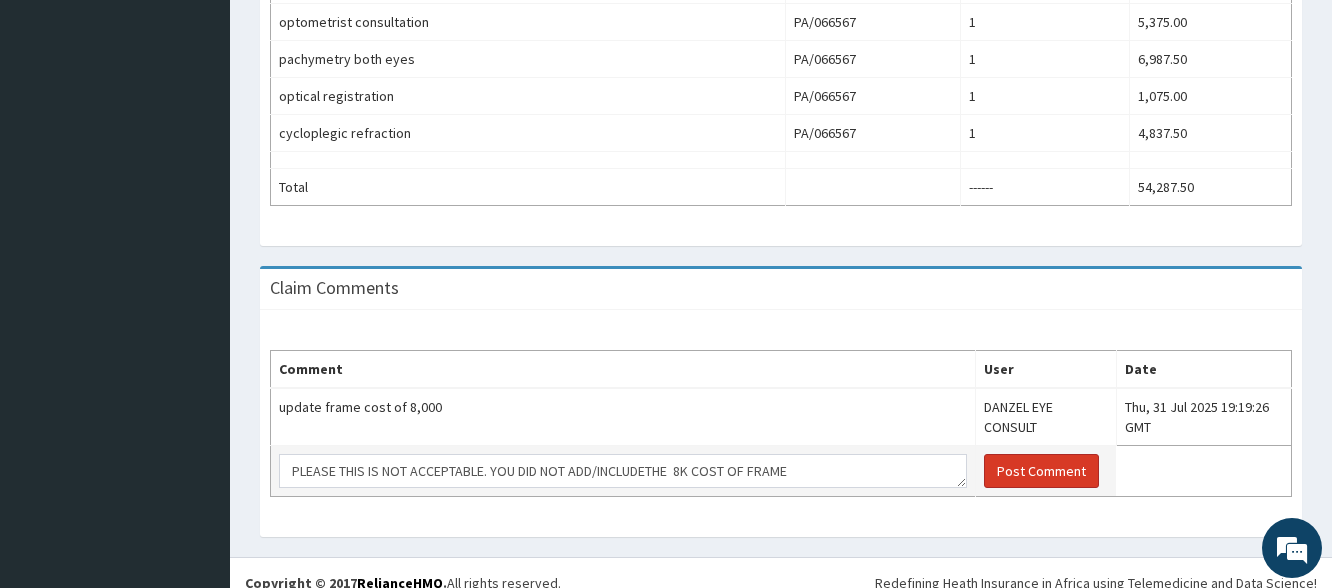 click on "Post Comment" at bounding box center (1041, 471) 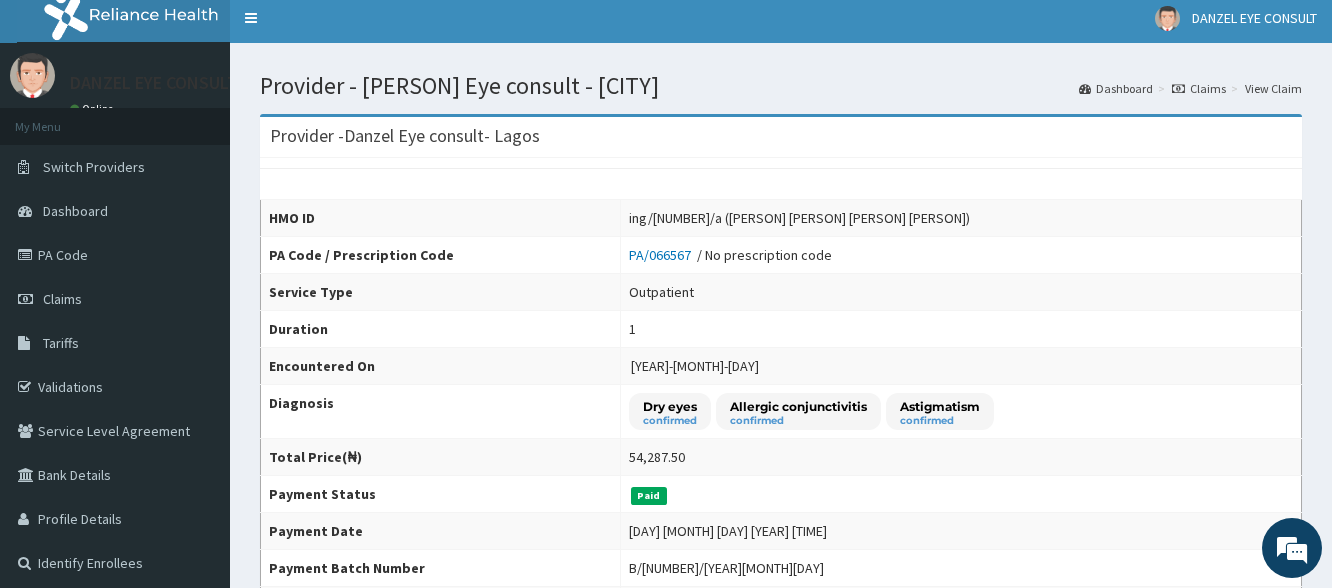 scroll, scrollTop: 0, scrollLeft: 0, axis: both 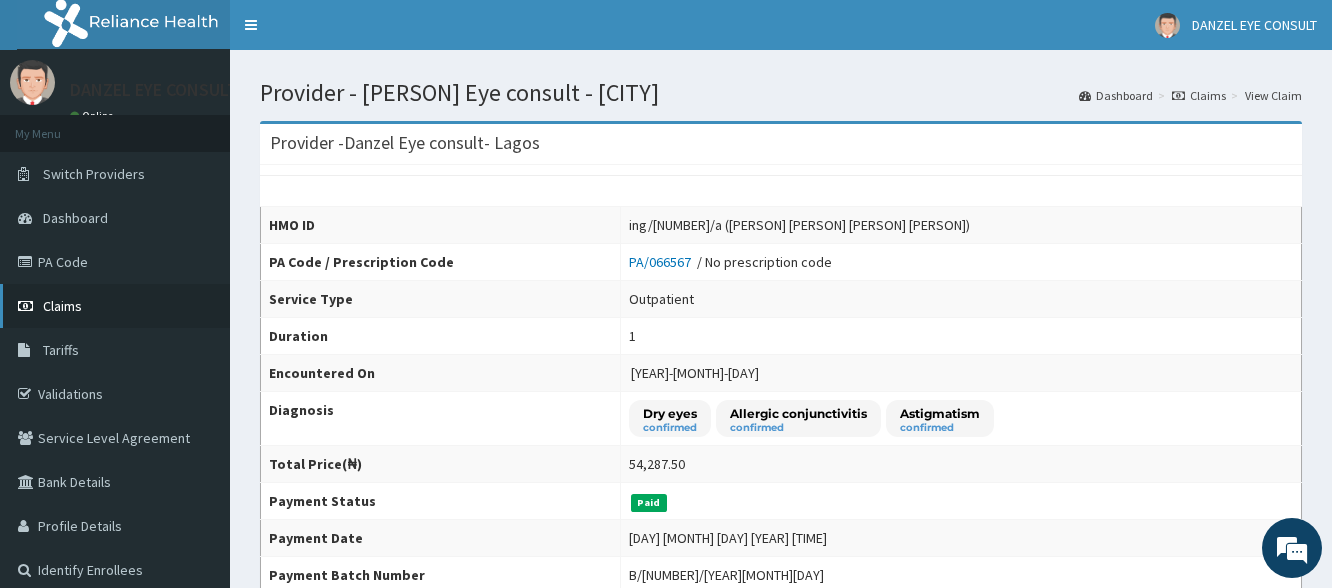 click on "Claims" at bounding box center (62, 306) 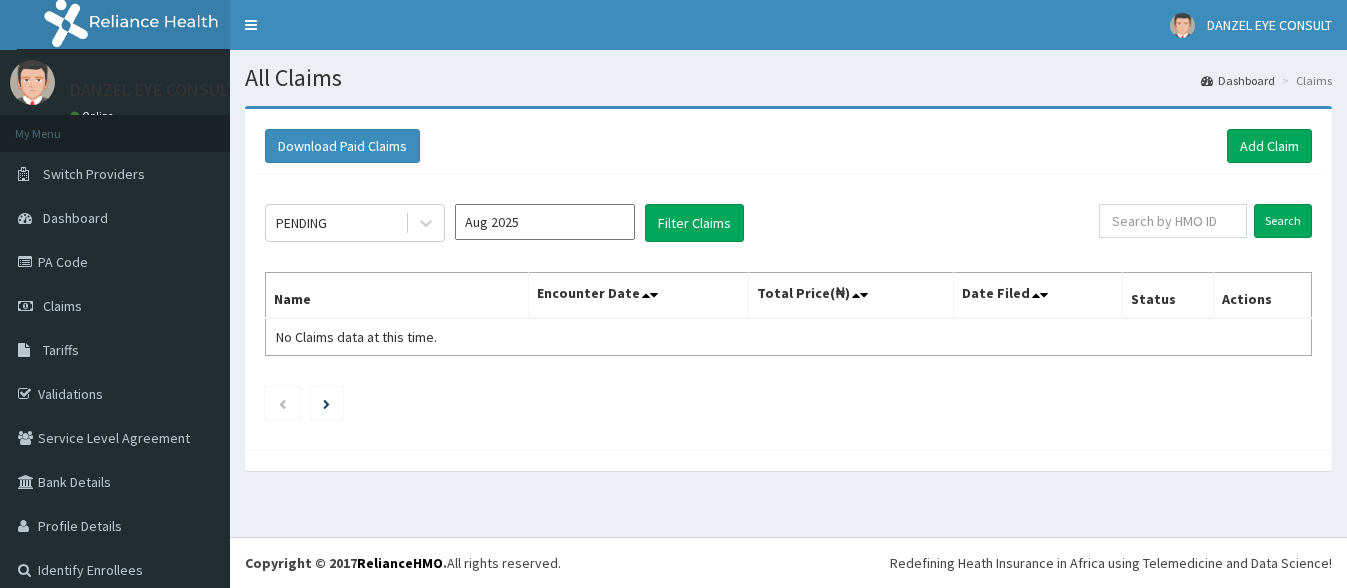 scroll, scrollTop: 0, scrollLeft: 0, axis: both 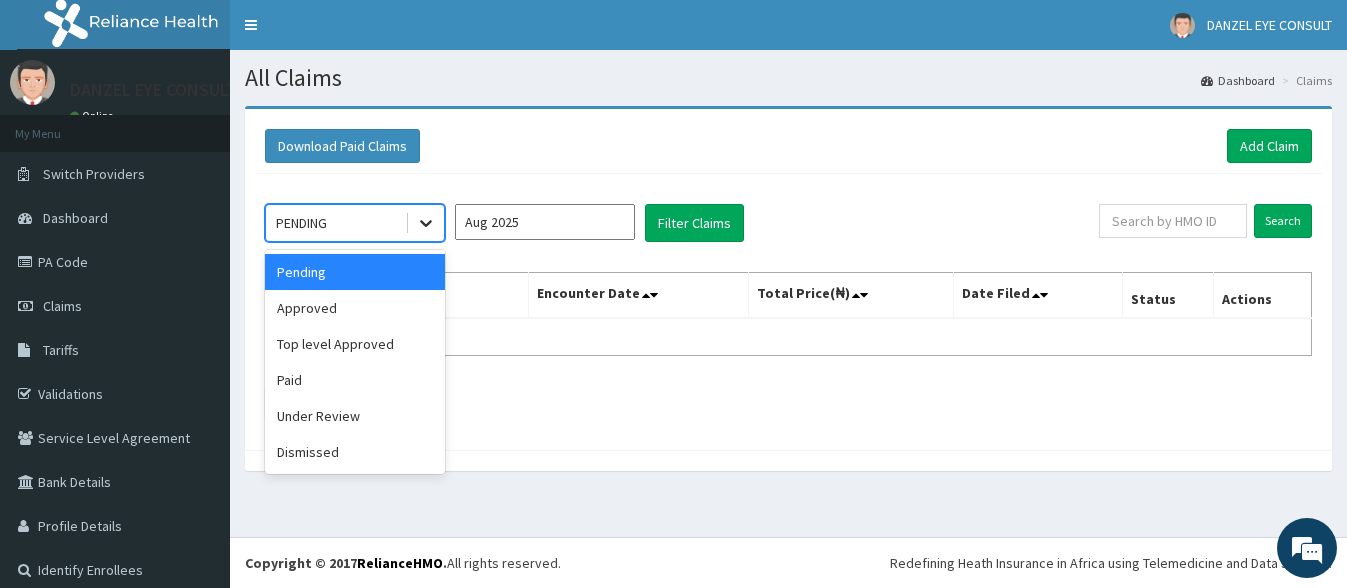 click 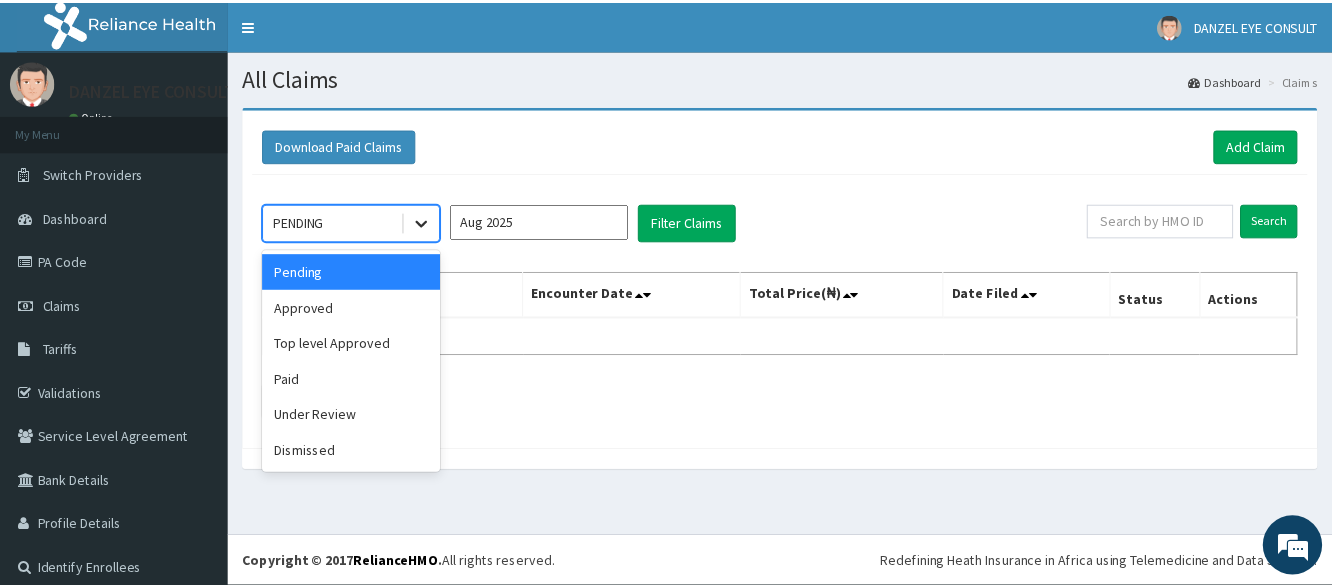 scroll, scrollTop: 0, scrollLeft: 0, axis: both 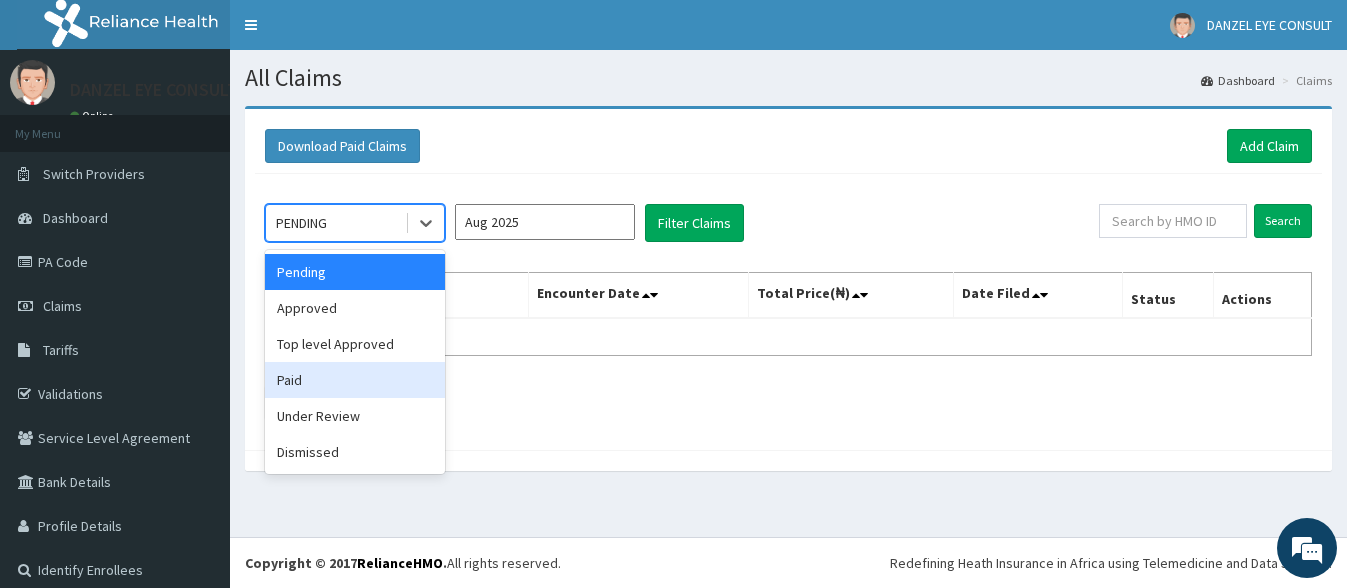 click on "Paid" at bounding box center [355, 380] 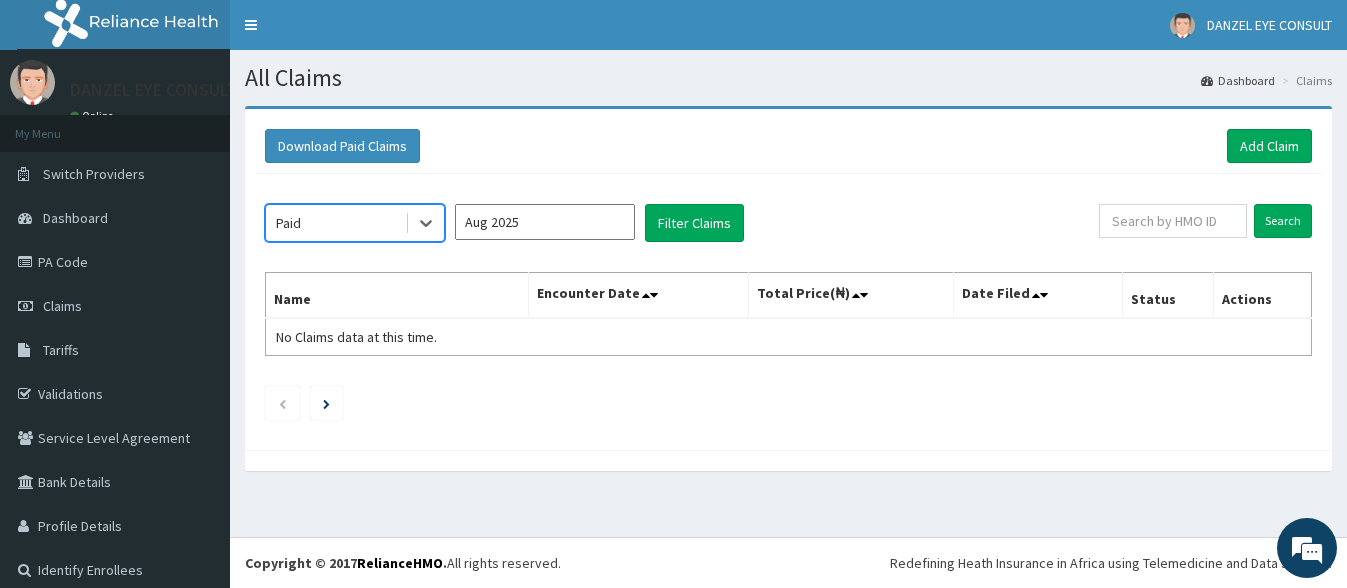 click on "Aug 2025" at bounding box center (545, 222) 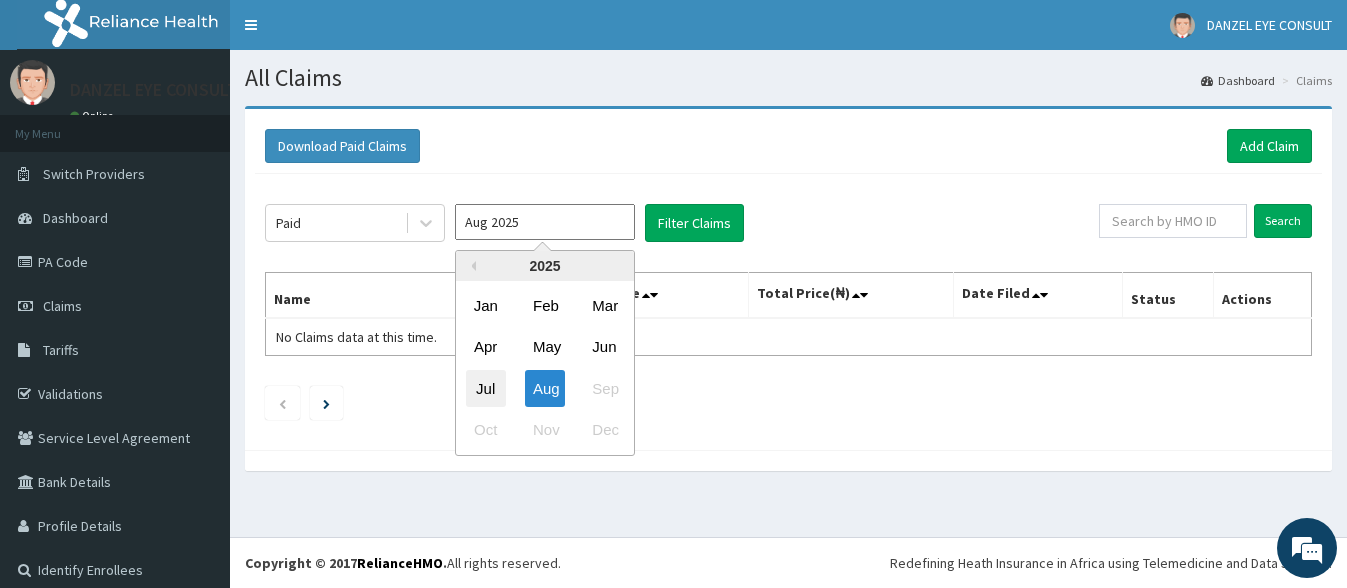 click on "Jul" at bounding box center (486, 388) 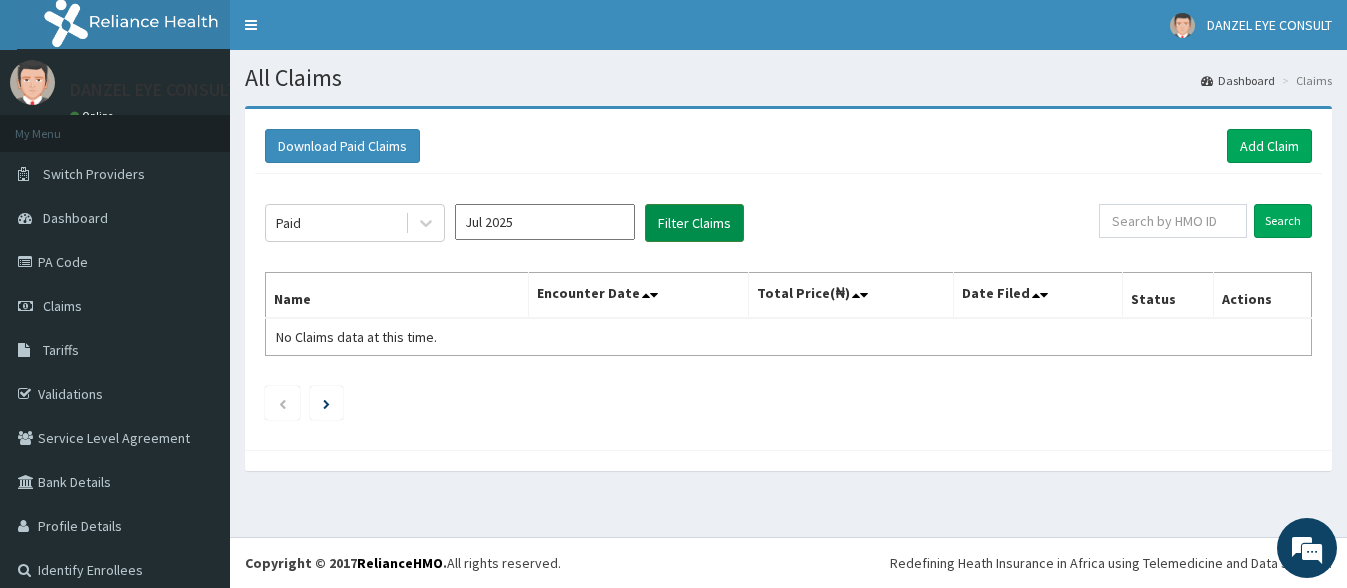click on "Filter Claims" at bounding box center [694, 223] 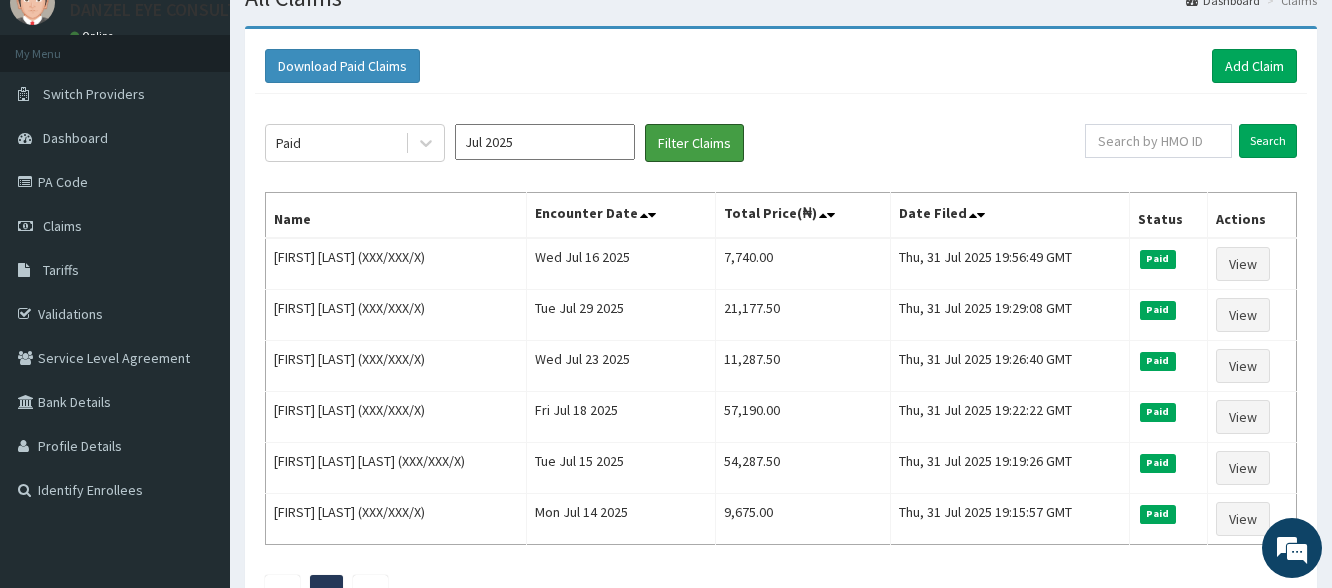 scroll, scrollTop: 120, scrollLeft: 0, axis: vertical 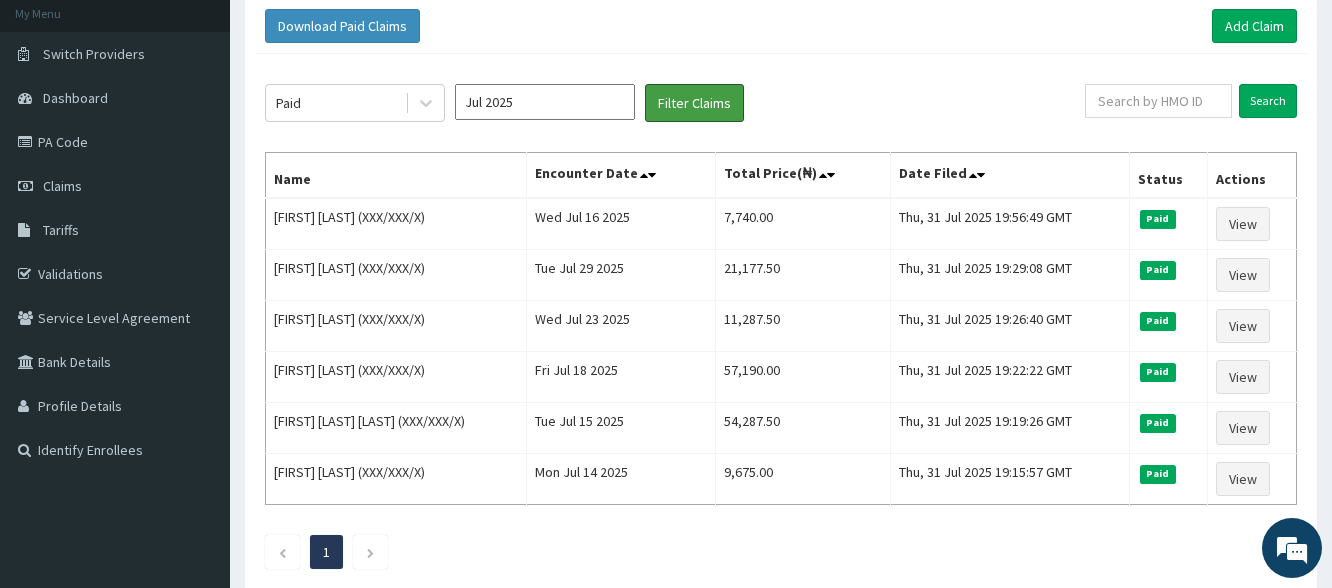 type 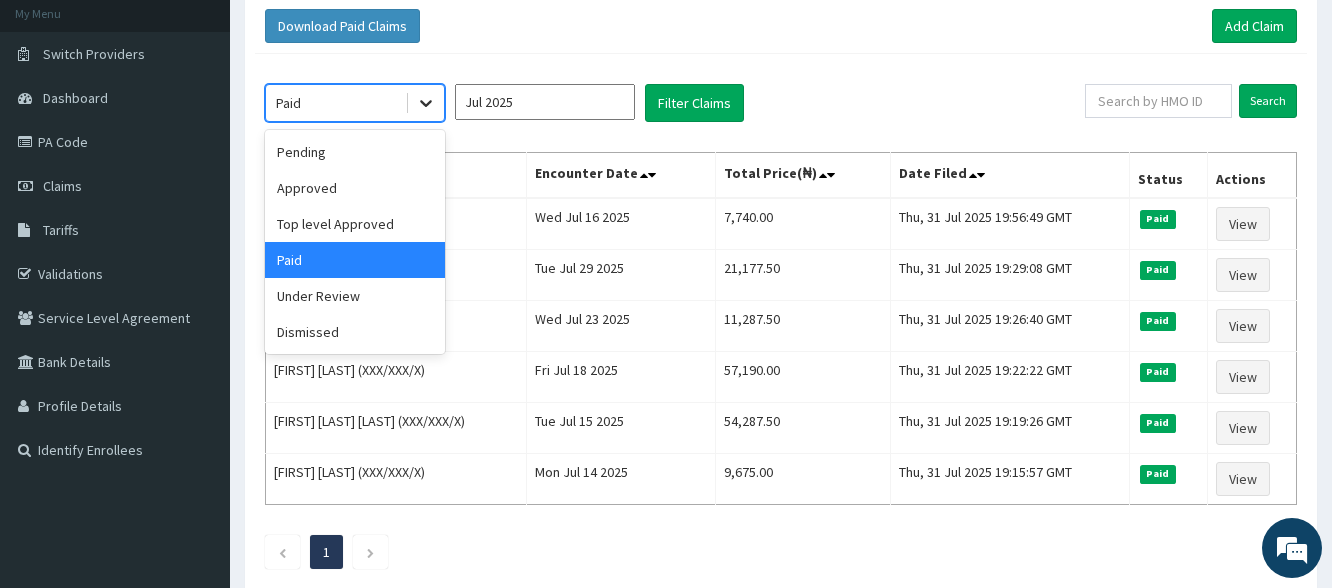click 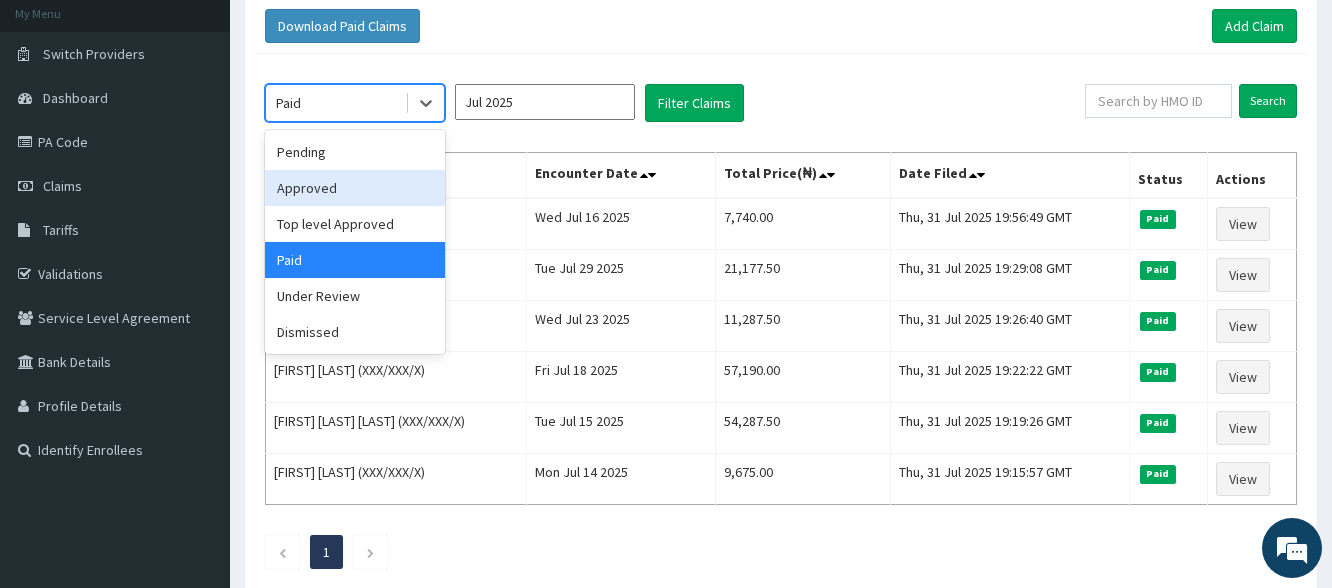 click on "Approved" at bounding box center (355, 188) 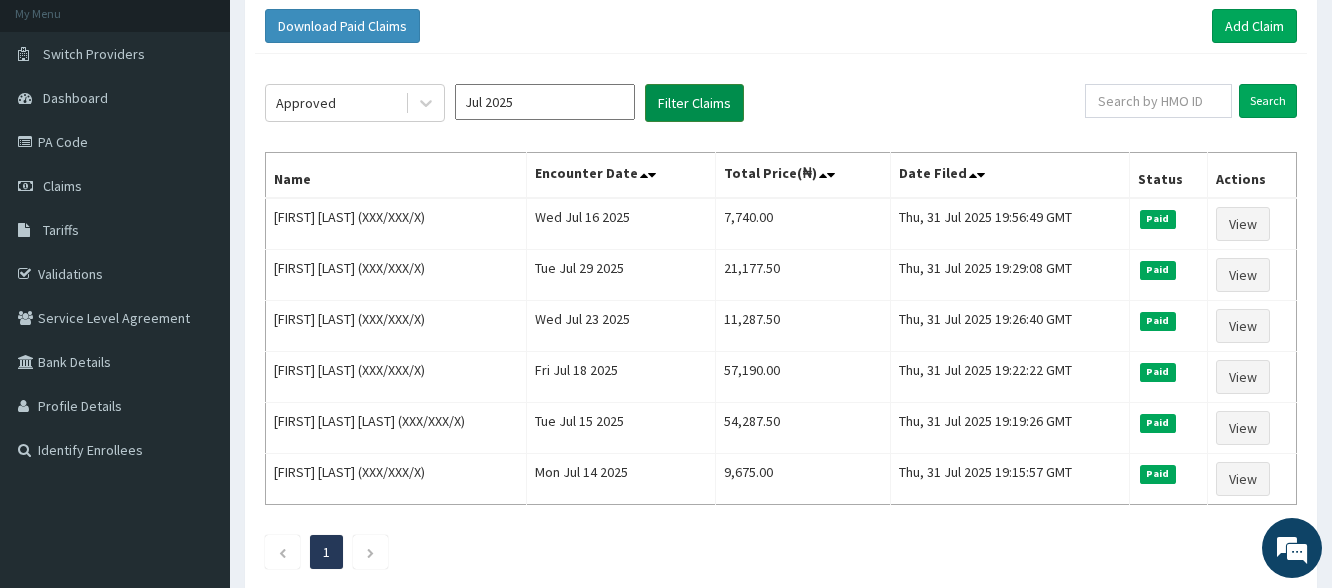 click on "Filter Claims" at bounding box center (694, 103) 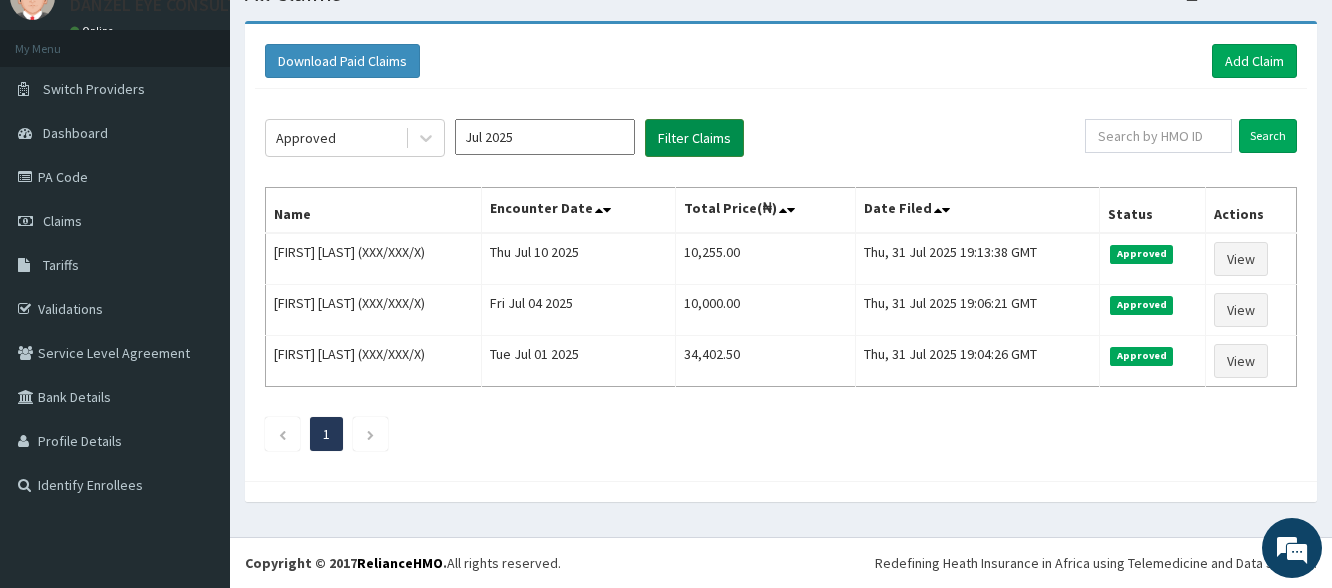 scroll, scrollTop: 85, scrollLeft: 0, axis: vertical 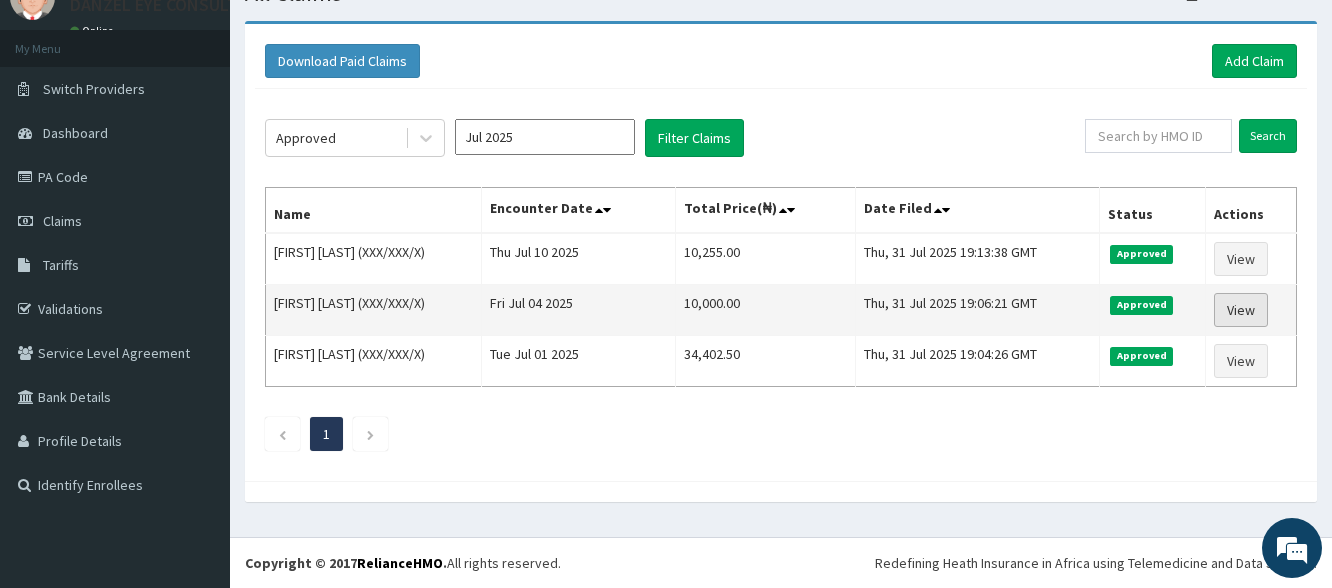 click on "View" at bounding box center [1241, 310] 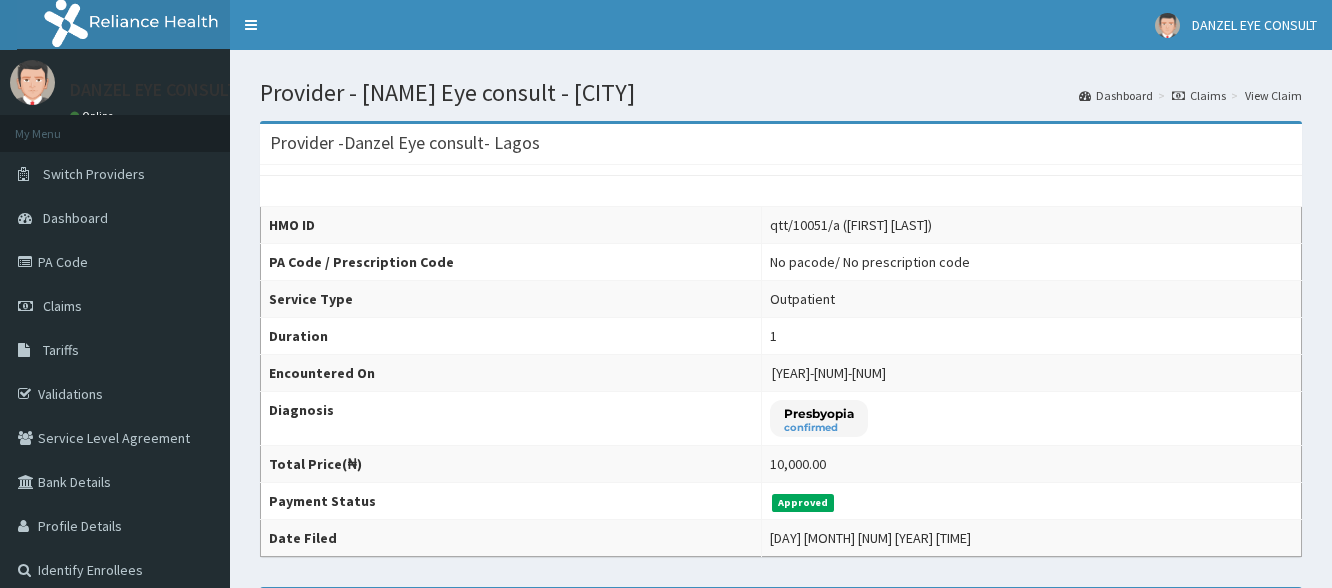 scroll, scrollTop: 0, scrollLeft: 0, axis: both 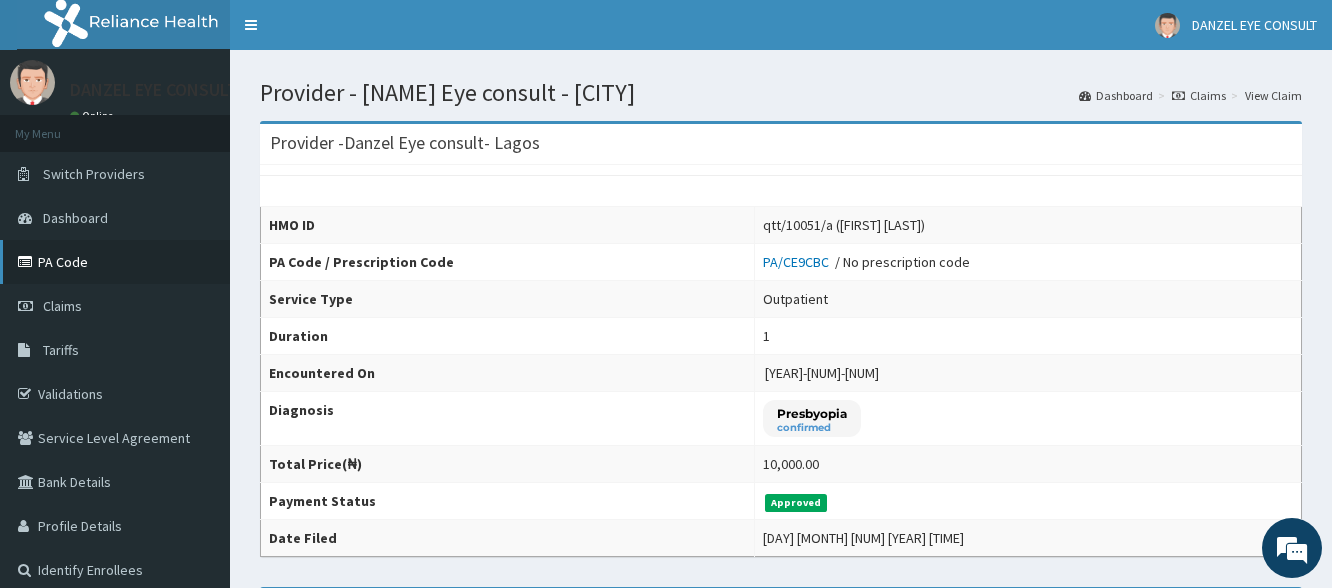 click on "PA Code" at bounding box center (115, 262) 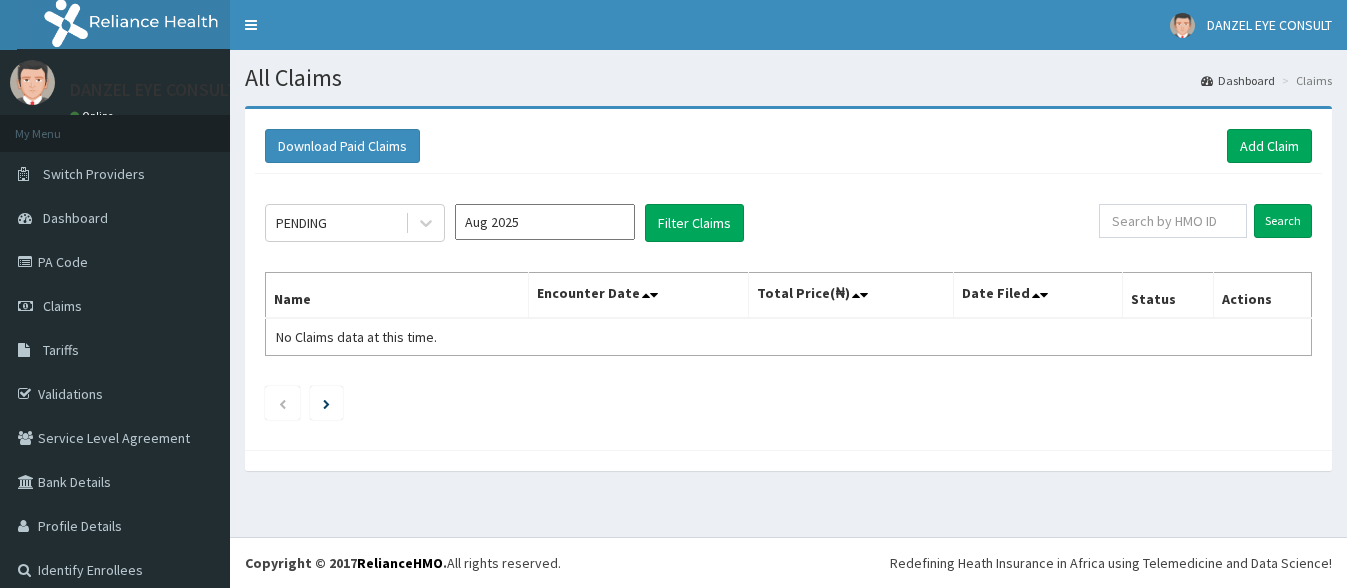 scroll, scrollTop: 0, scrollLeft: 0, axis: both 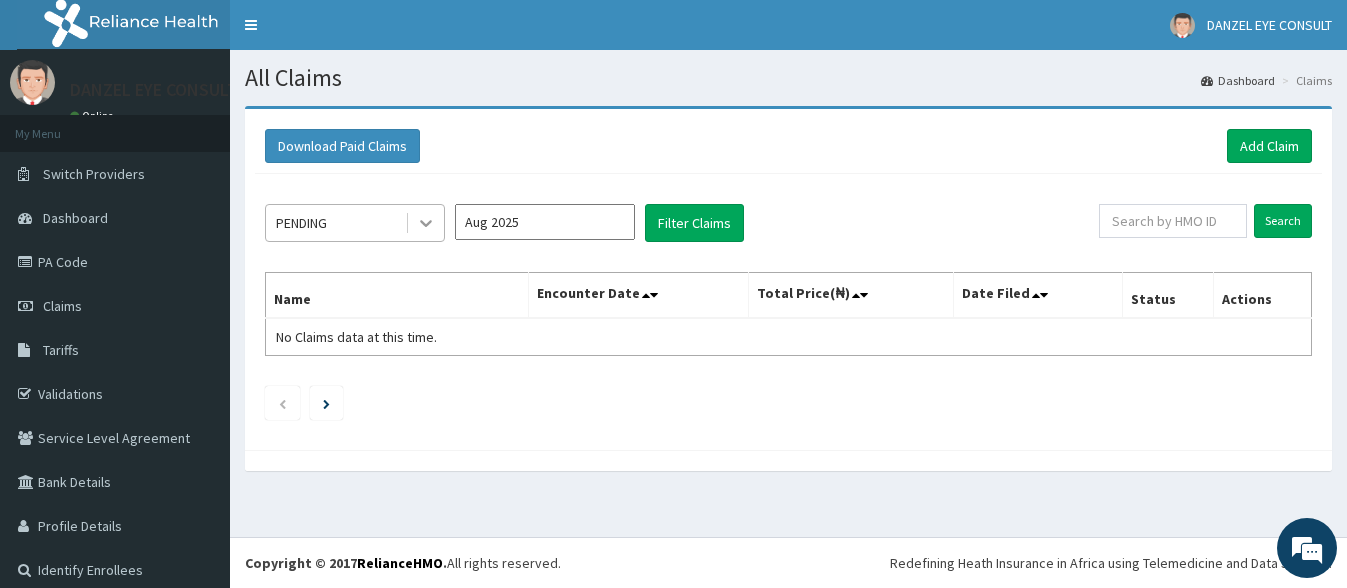 click 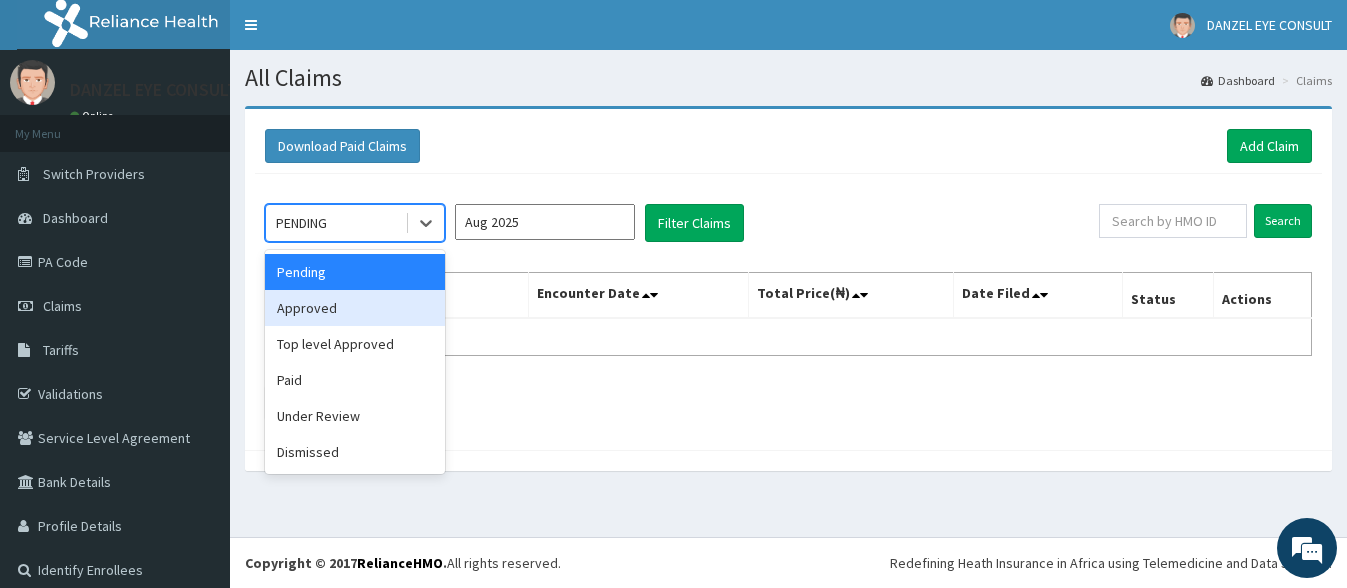 click on "Approved" at bounding box center [355, 308] 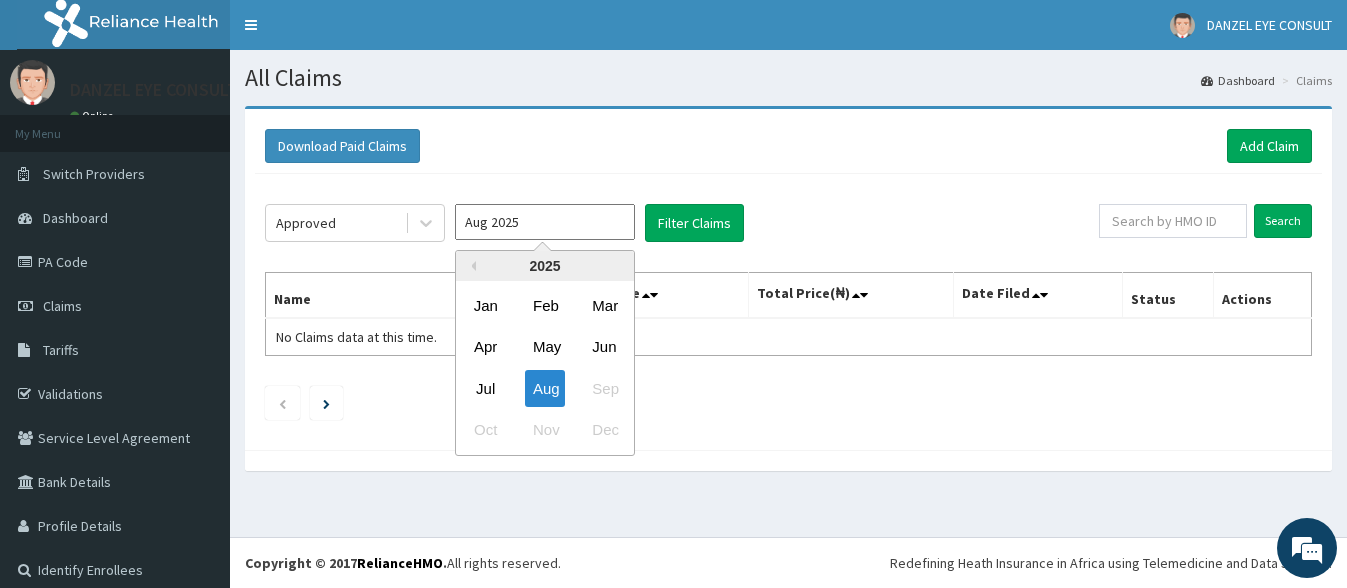 click on "Aug 2025" at bounding box center [545, 222] 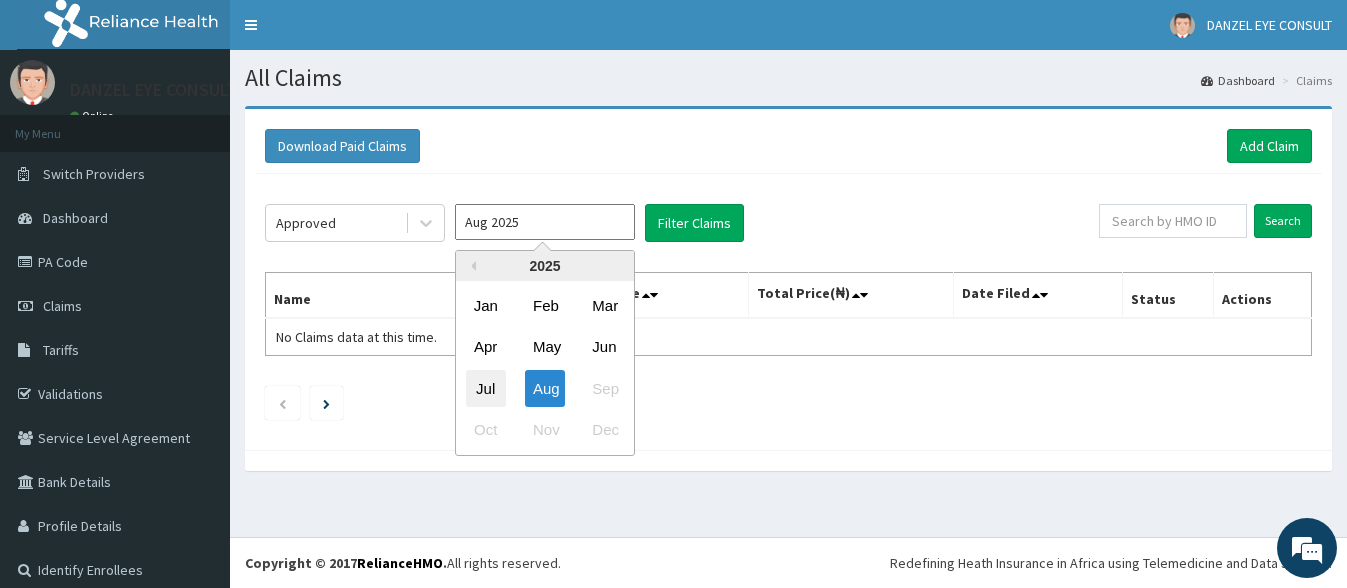 click on "Jul" at bounding box center [486, 388] 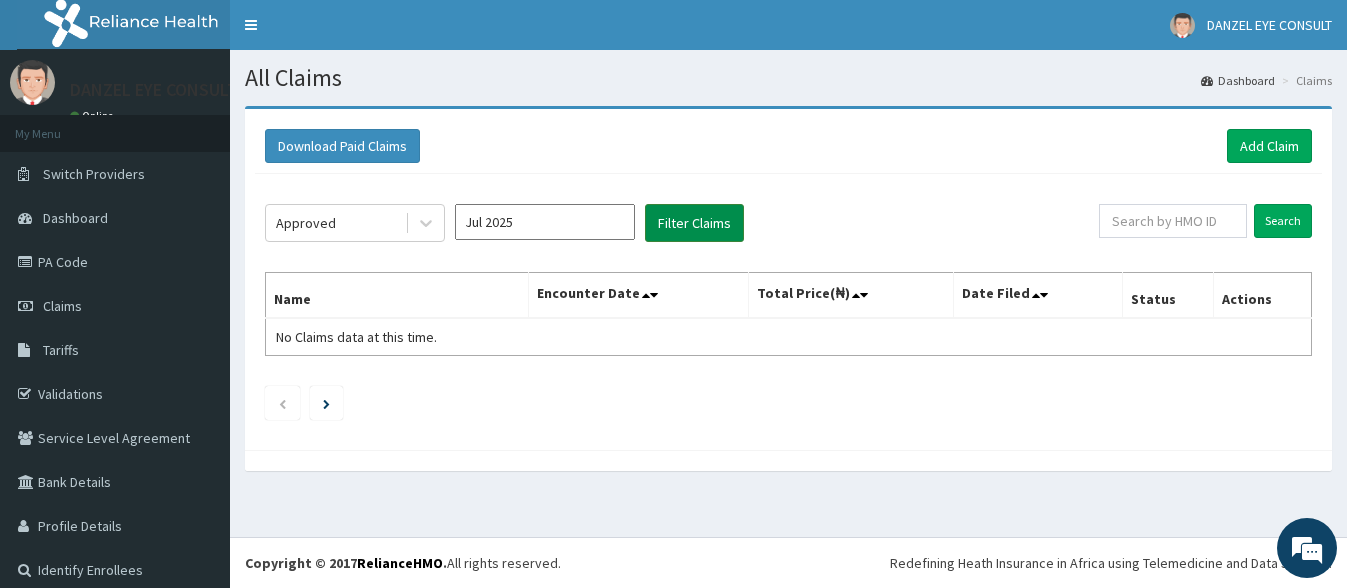 click on "Filter Claims" at bounding box center [694, 223] 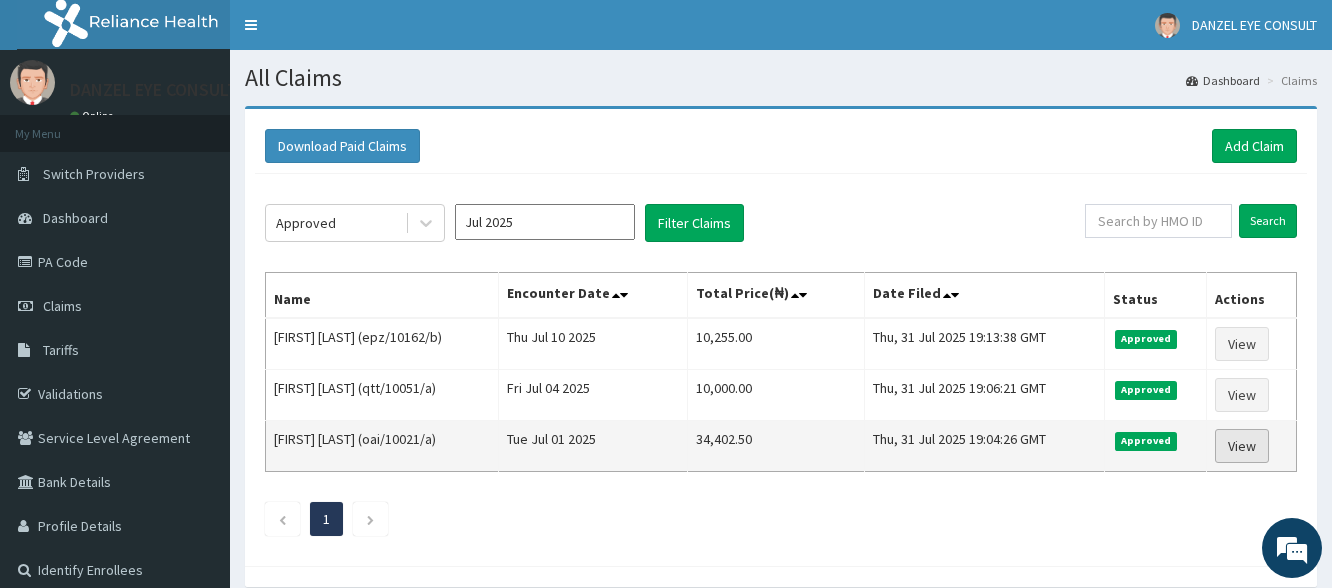 click on "View" at bounding box center (1242, 446) 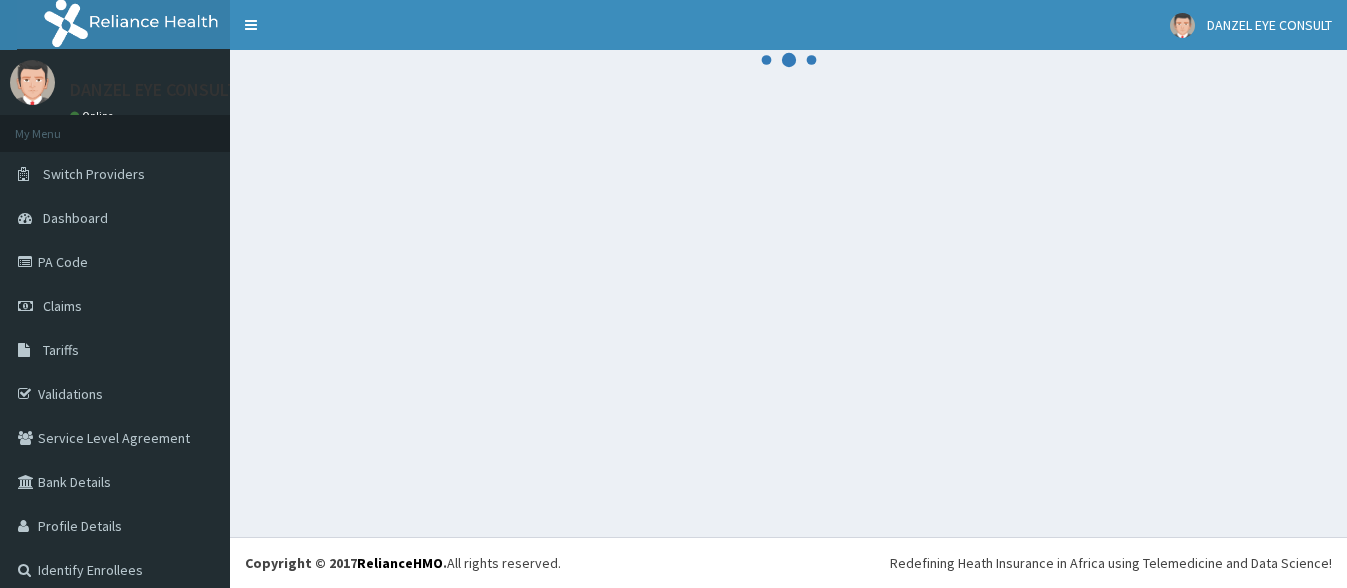 scroll, scrollTop: 0, scrollLeft: 0, axis: both 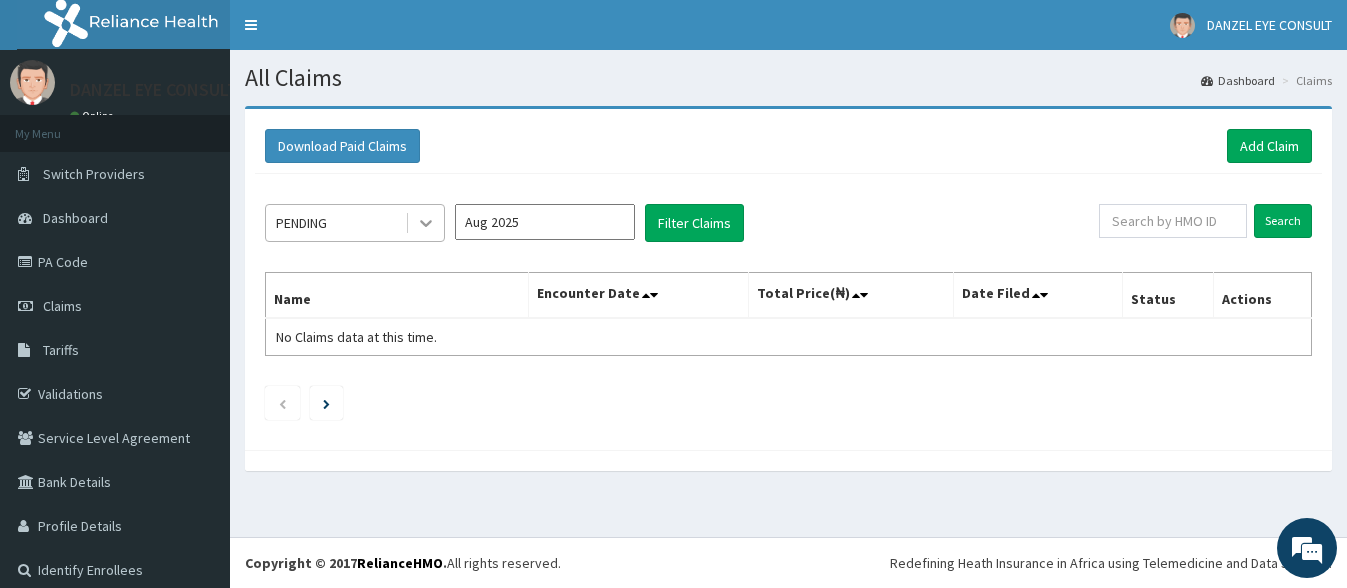 click at bounding box center [426, 223] 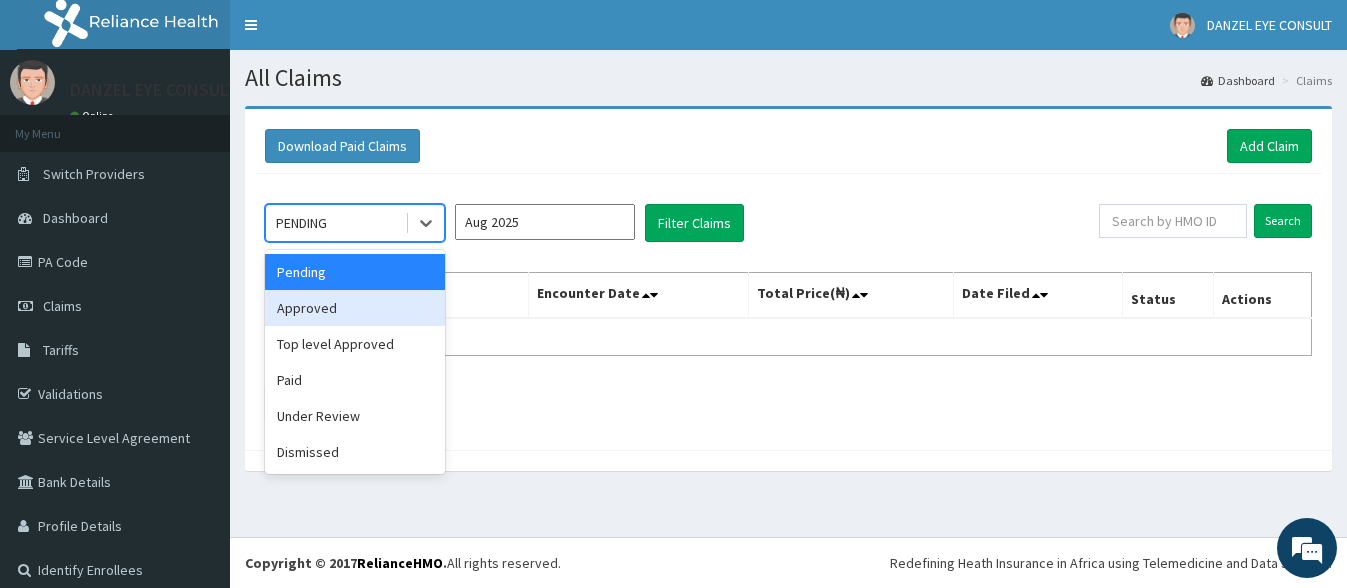 click on "Approved" at bounding box center [355, 308] 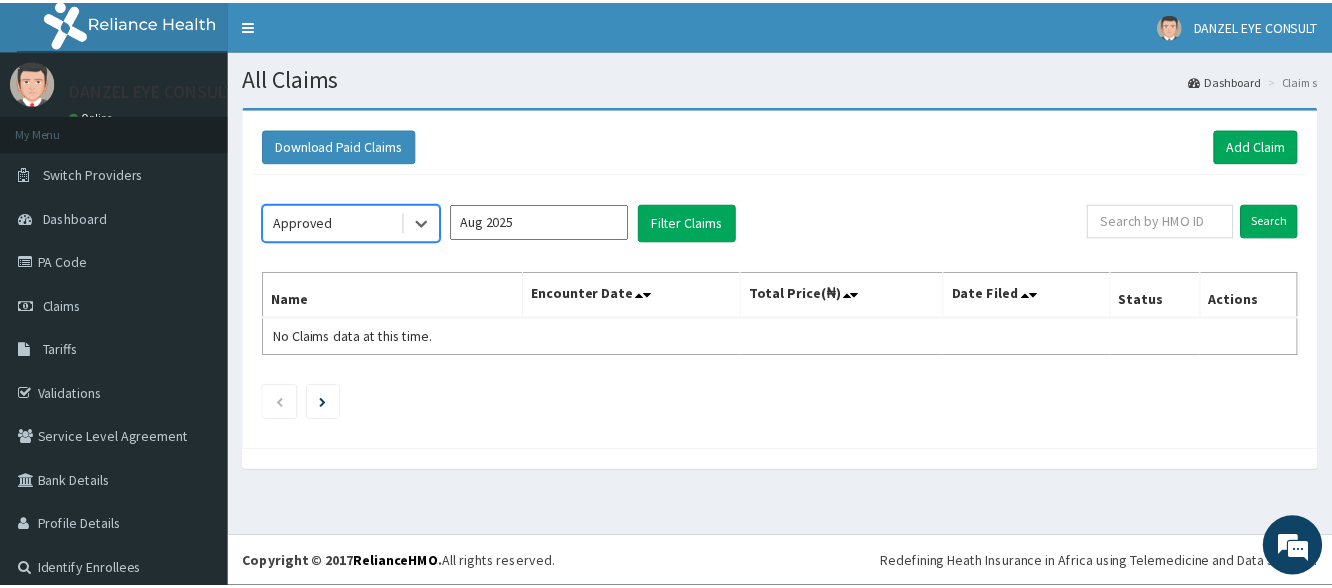 scroll, scrollTop: 0, scrollLeft: 0, axis: both 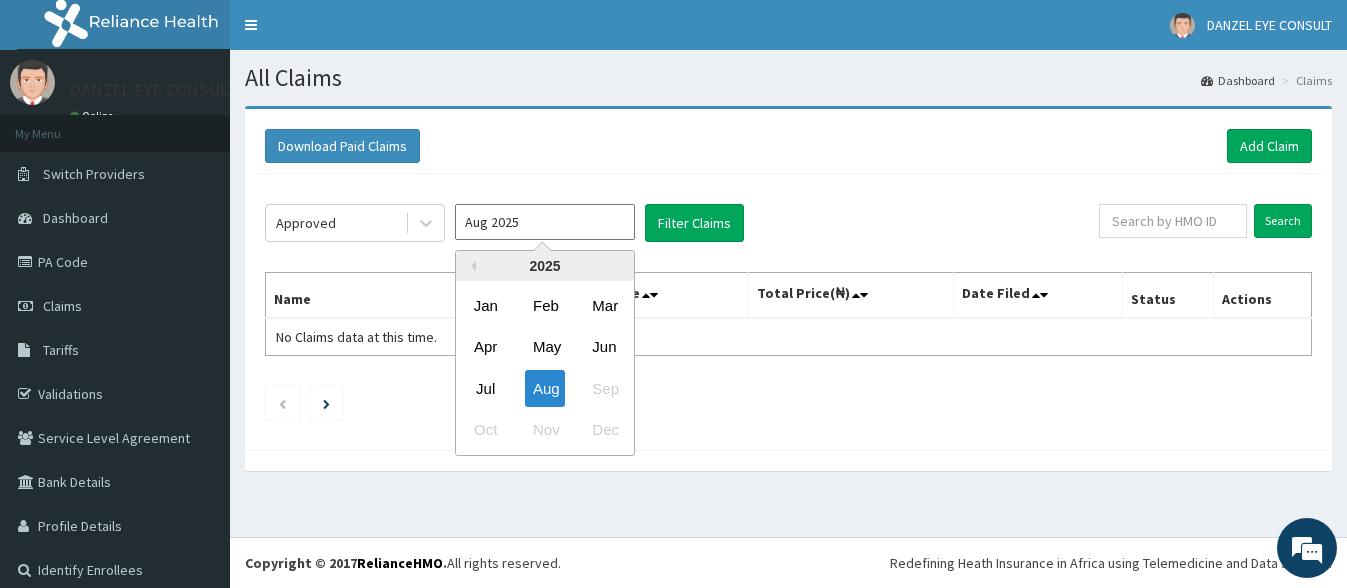 click on "Aug 2025" at bounding box center [545, 222] 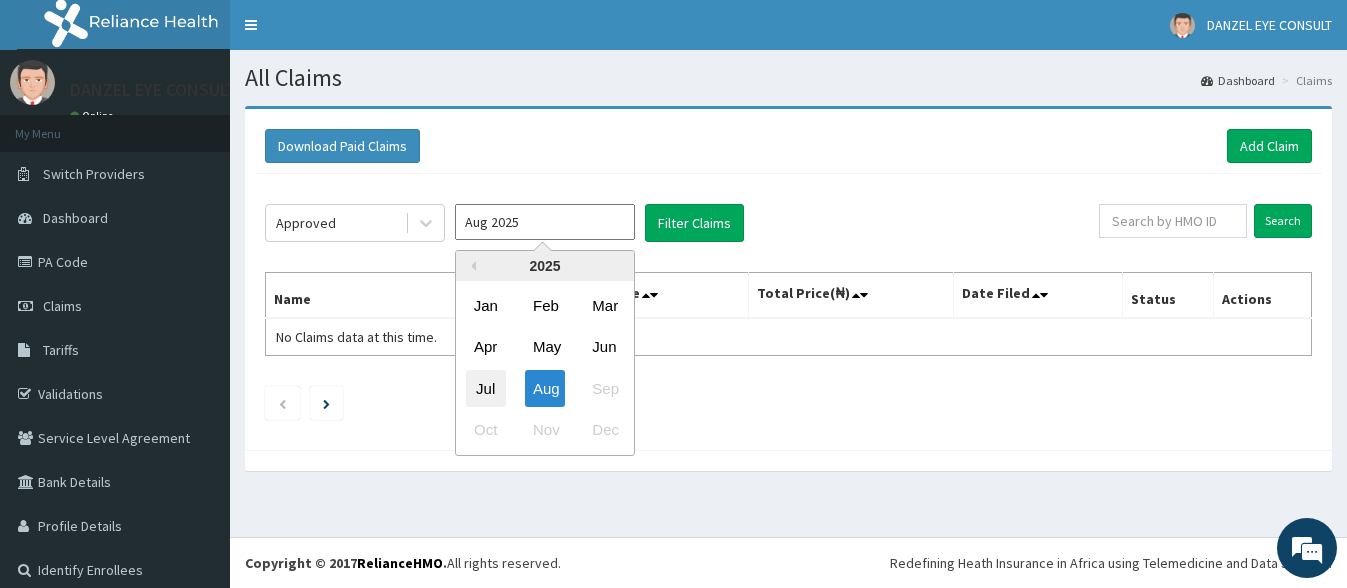 click on "Jul" at bounding box center (486, 388) 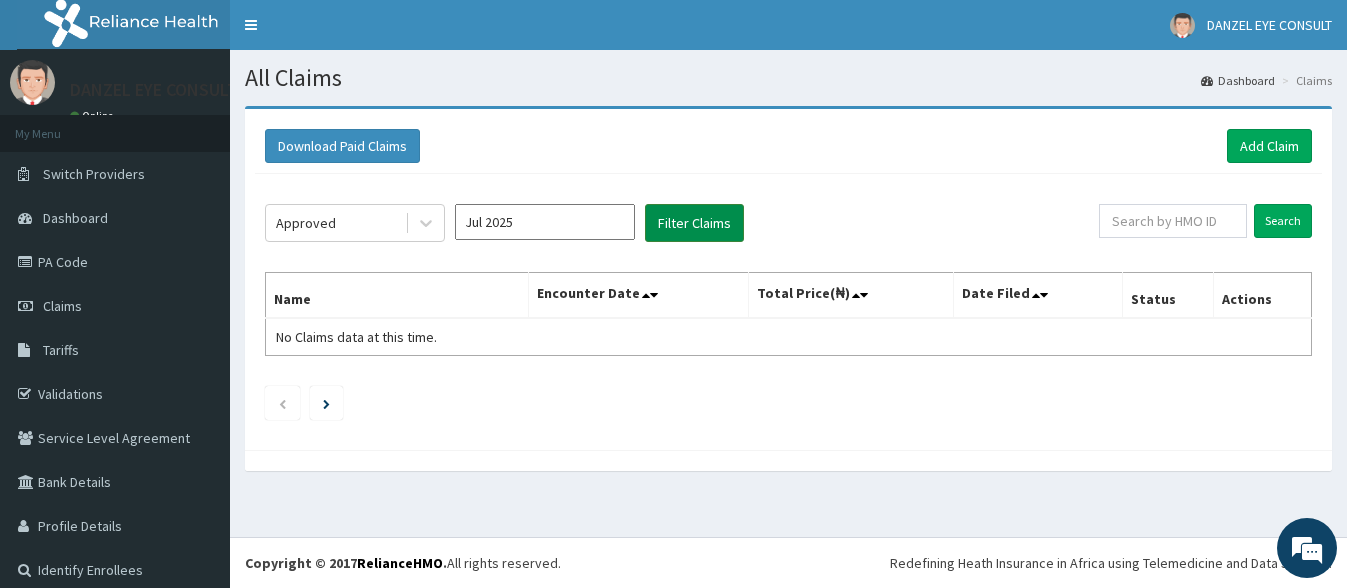 click on "Filter Claims" at bounding box center [694, 223] 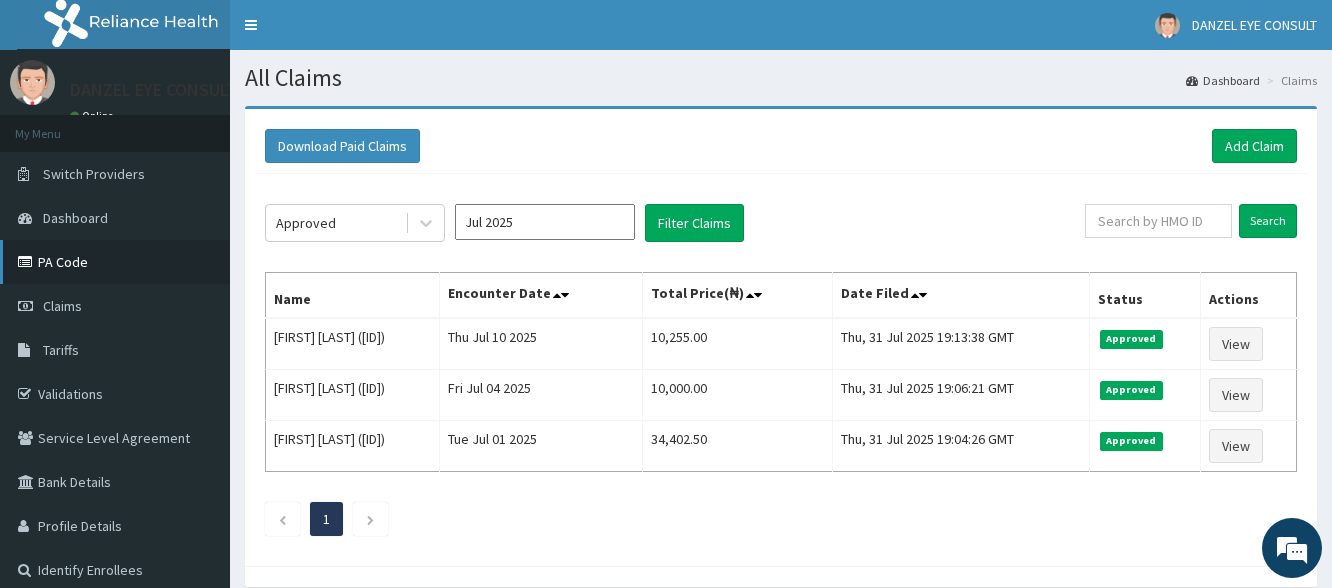 click on "PA Code" at bounding box center (115, 262) 